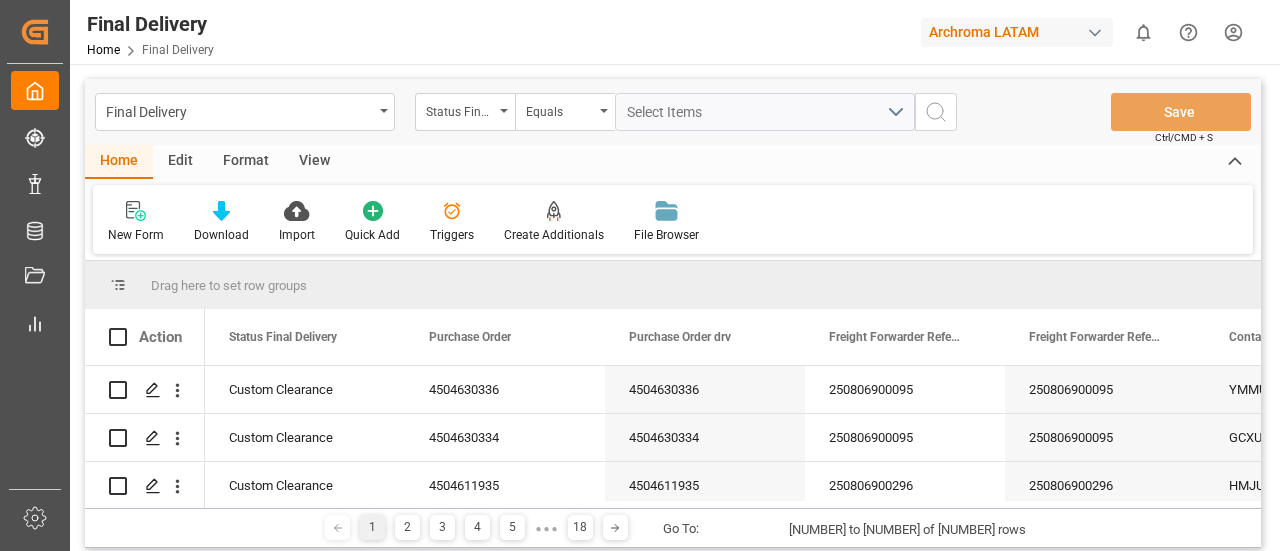 scroll, scrollTop: 0, scrollLeft: 0, axis: both 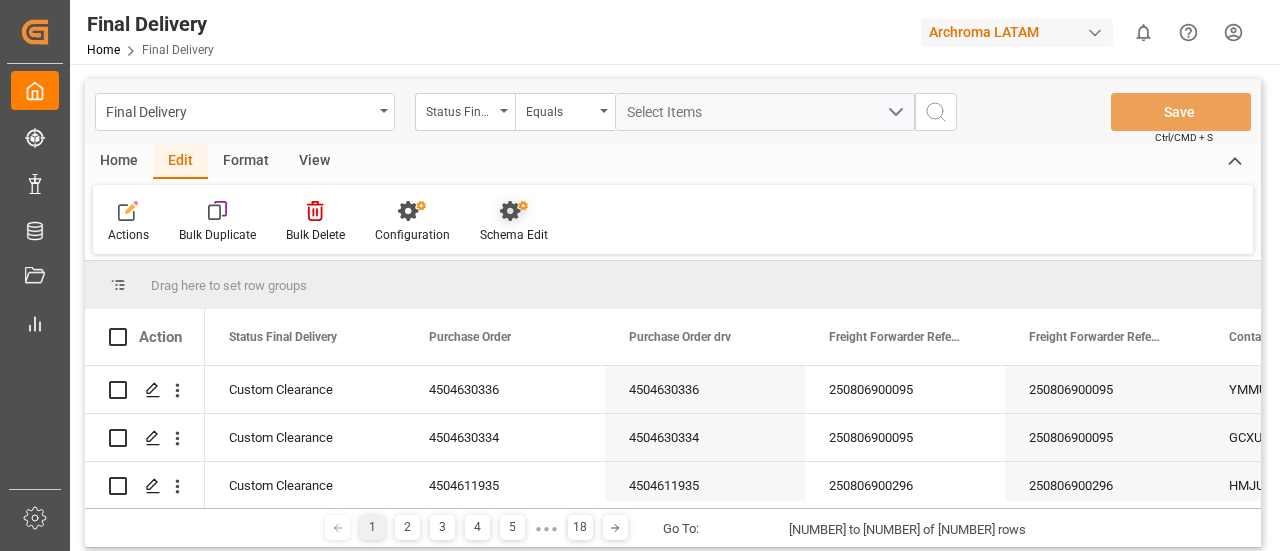 click on "Schema Edit" at bounding box center [514, 235] 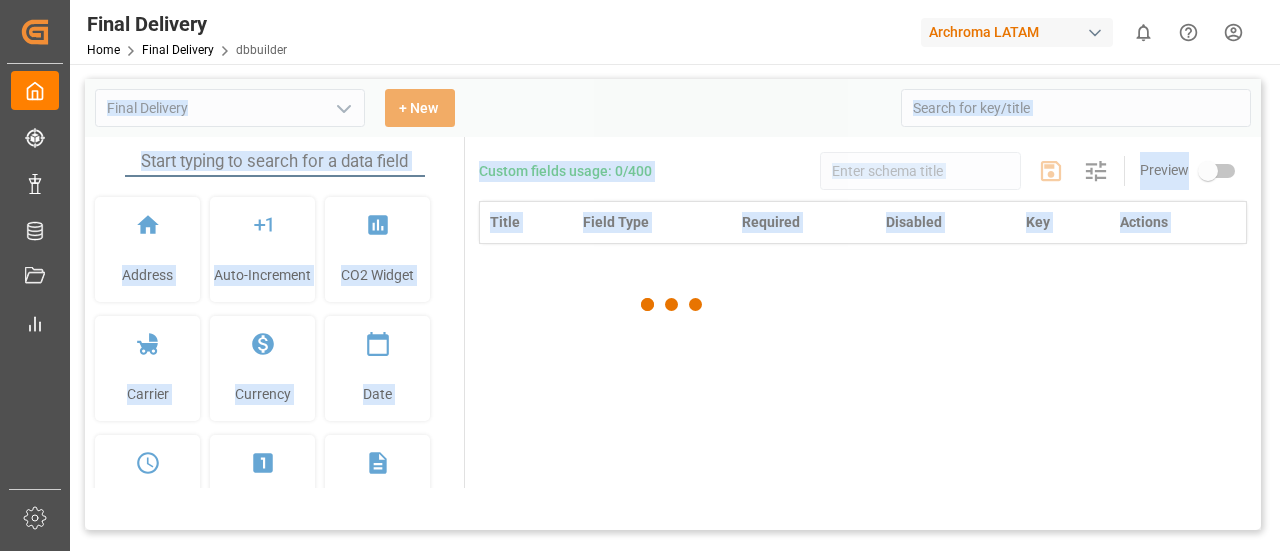 type on "Final Delivery" 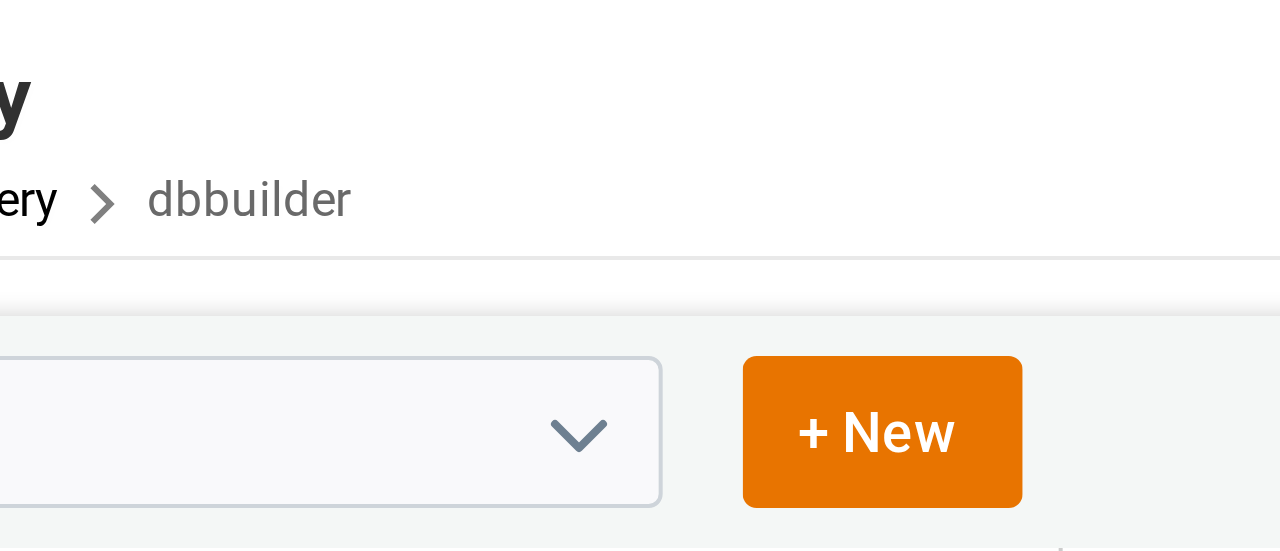 click on "Final Delivery Home Final Delivery dbbuilder Archroma LATAM 0 Notifications Only show unread All Watching Mark all categories read Uploads Legal Entities 8 days ago [NUMBER] number of rows uploaded" at bounding box center [668, 32] 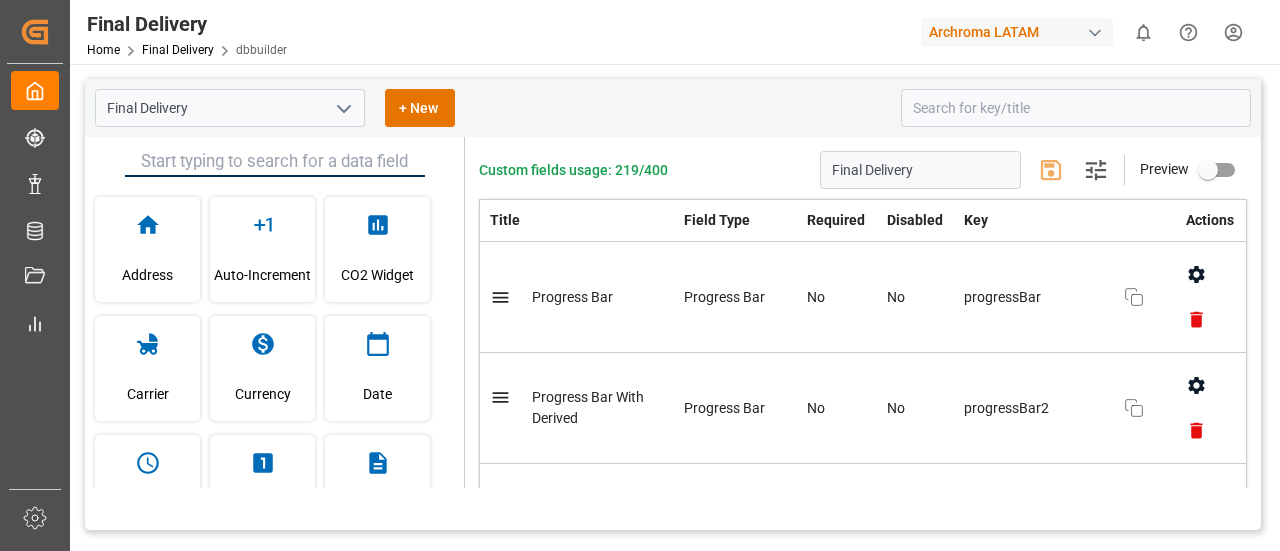 click on "Final Delivery + New Address Auto-Increment CO2 Widget Carrier Currency Date Date Time Decimal Document Dropdown(API for options) Dropdown(Fixed options) Dropdown(Type for options) Integer List Lookup Multi Select Multi Select(API for options) Port Progress Bar Radio Rates Widget String Text Text Area Title Toggle Vertical Space Vessel Custom fields usage: 219/400 Final Delivery Settings Preview Title Field Type Required Disabled Key Actions Progress Bar Progress Bar No No progressBar Copy Progress Bar With Derived Progress Bar No No progressBar2 Copy Final Delivery Title No No finalDelivery Copy Status Final Delivery Dropdown(Fixed options) No No statusFinalDelivery Copy Purchase Order String No No purchaseOrderWf Copy Purchase Order drv Derived(Child) No Yes purchaseOrder Copy Freight Forwarder Reference String No No freightForwarderReferenceWf Copy Freight Forwarder Reference drv Derived(Child) No Yes freightForwarderReference Copy Container Number drv Derived(Child) No Yes derivedContainerNumber Copy No" at bounding box center (673, 317) 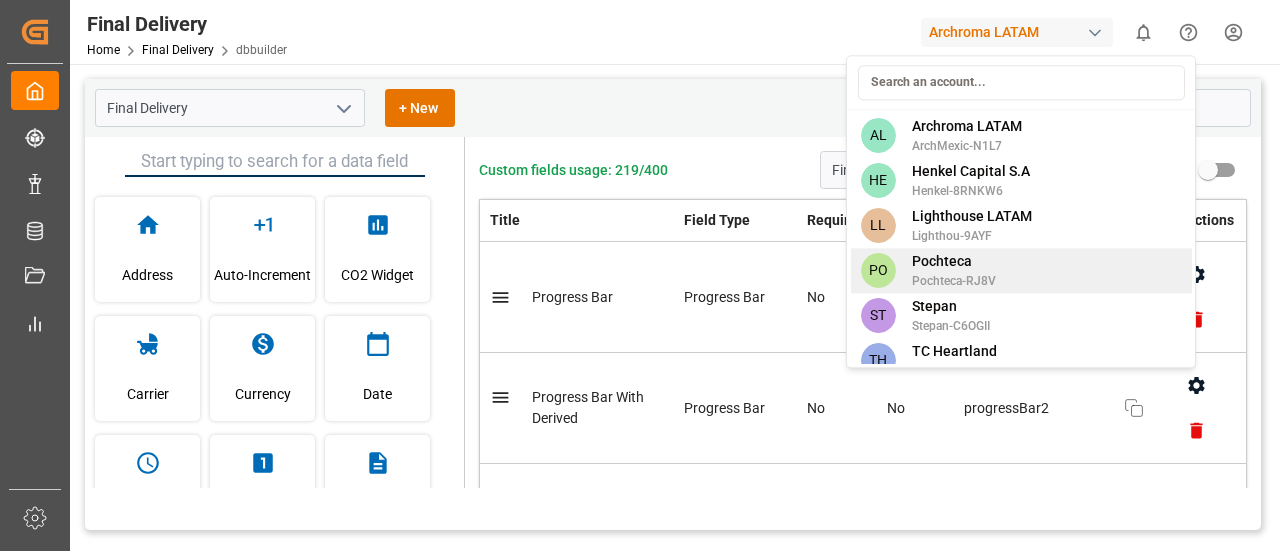 click on "Pochteca-RJ8V" at bounding box center [954, 281] 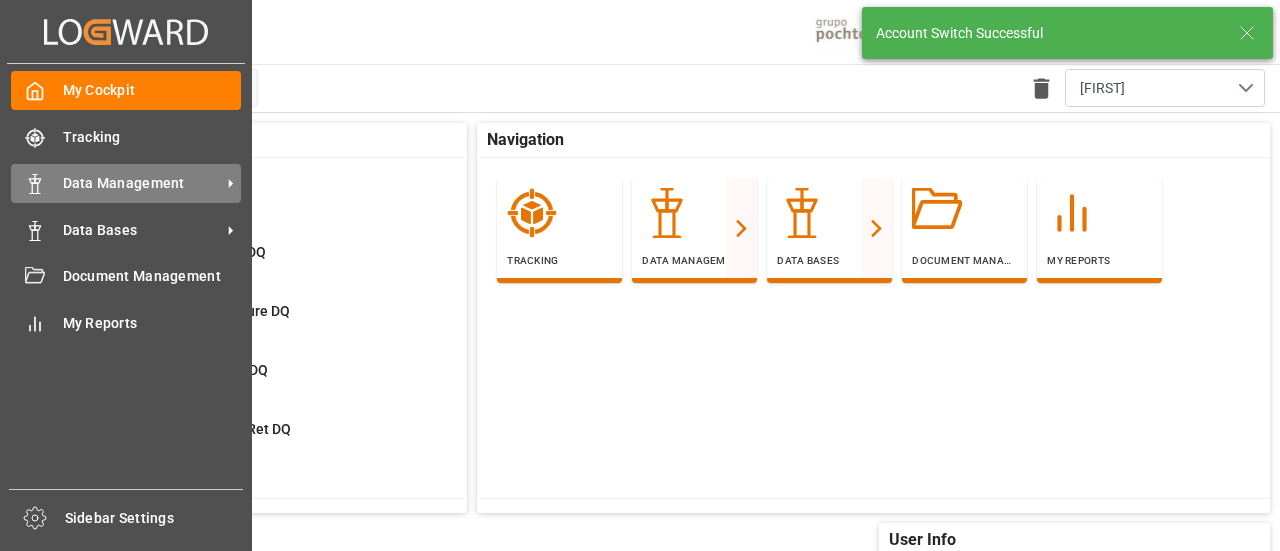 click on "Data Management" at bounding box center [142, 183] 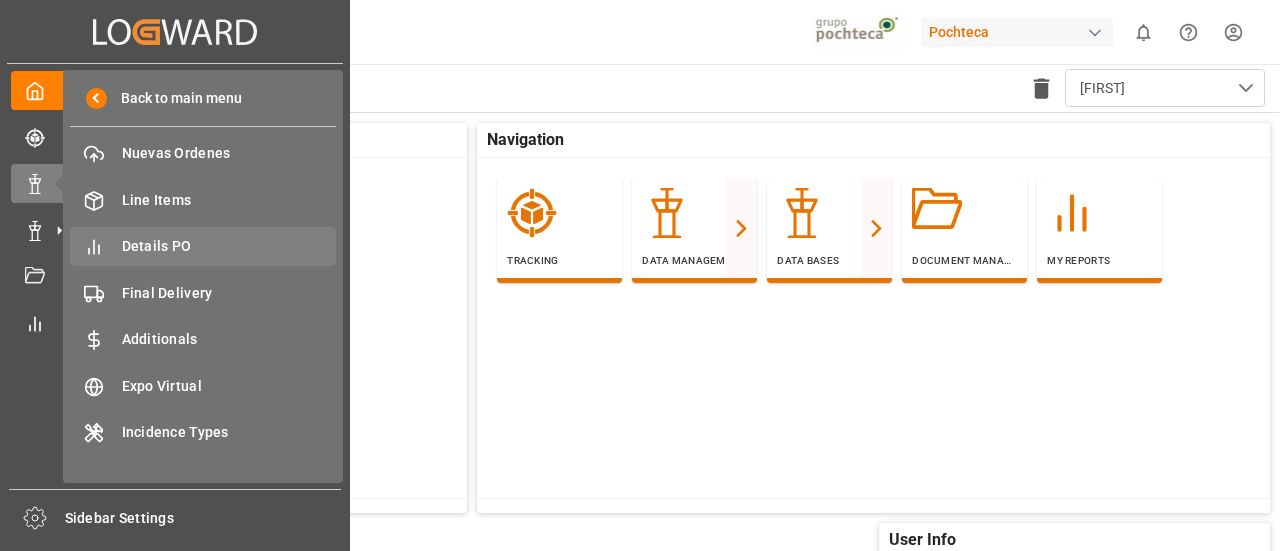 click on "Details PO" at bounding box center [229, 246] 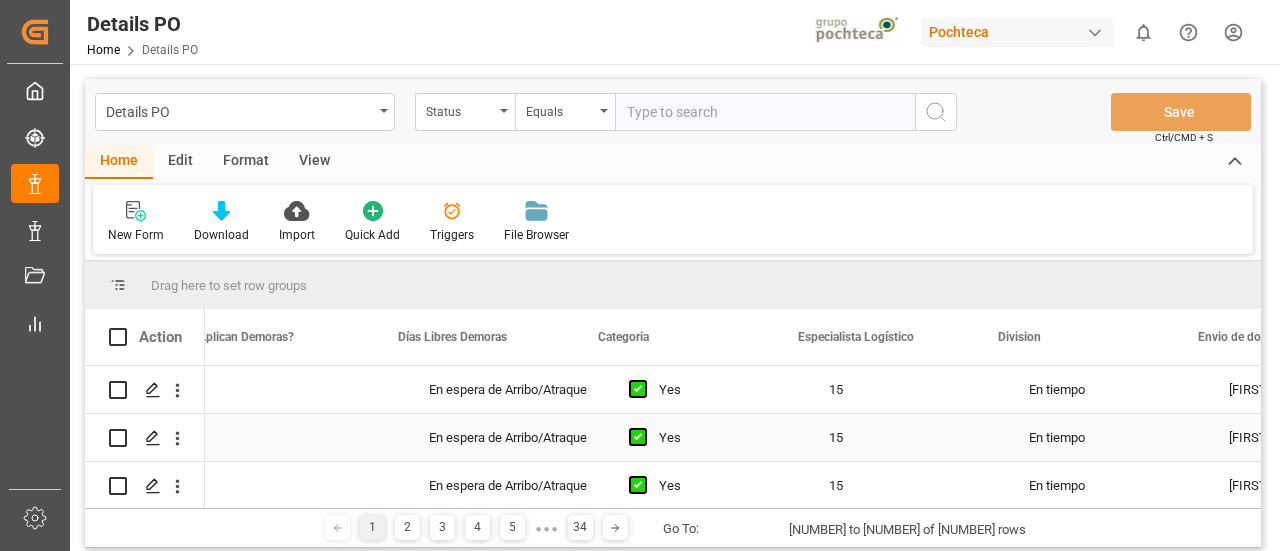 scroll, scrollTop: 0, scrollLeft: 432, axis: horizontal 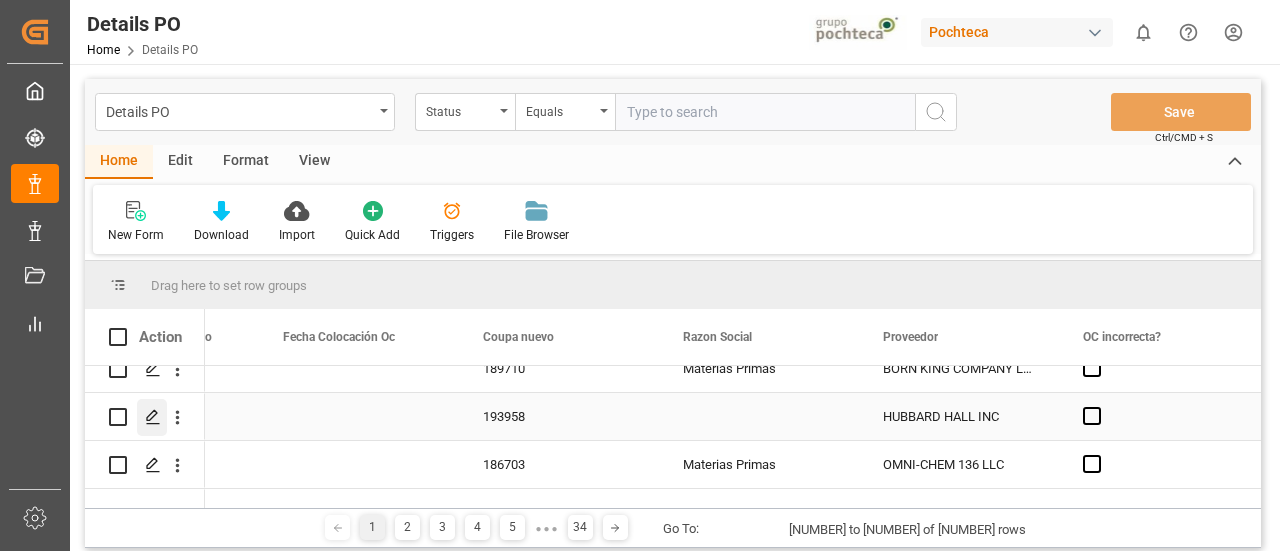 click 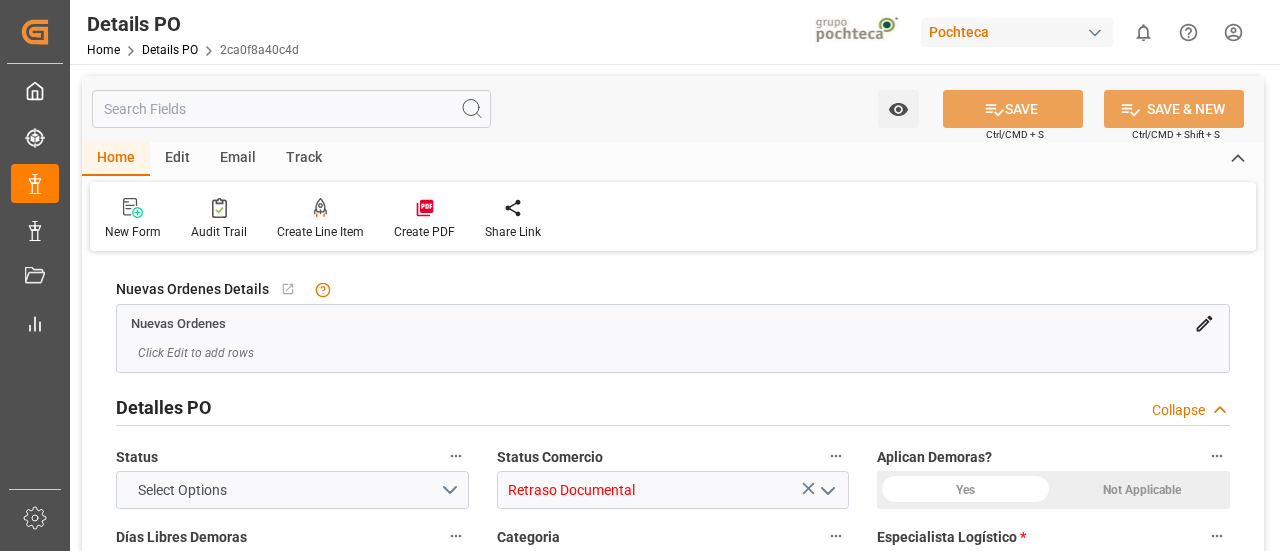 type on "0" 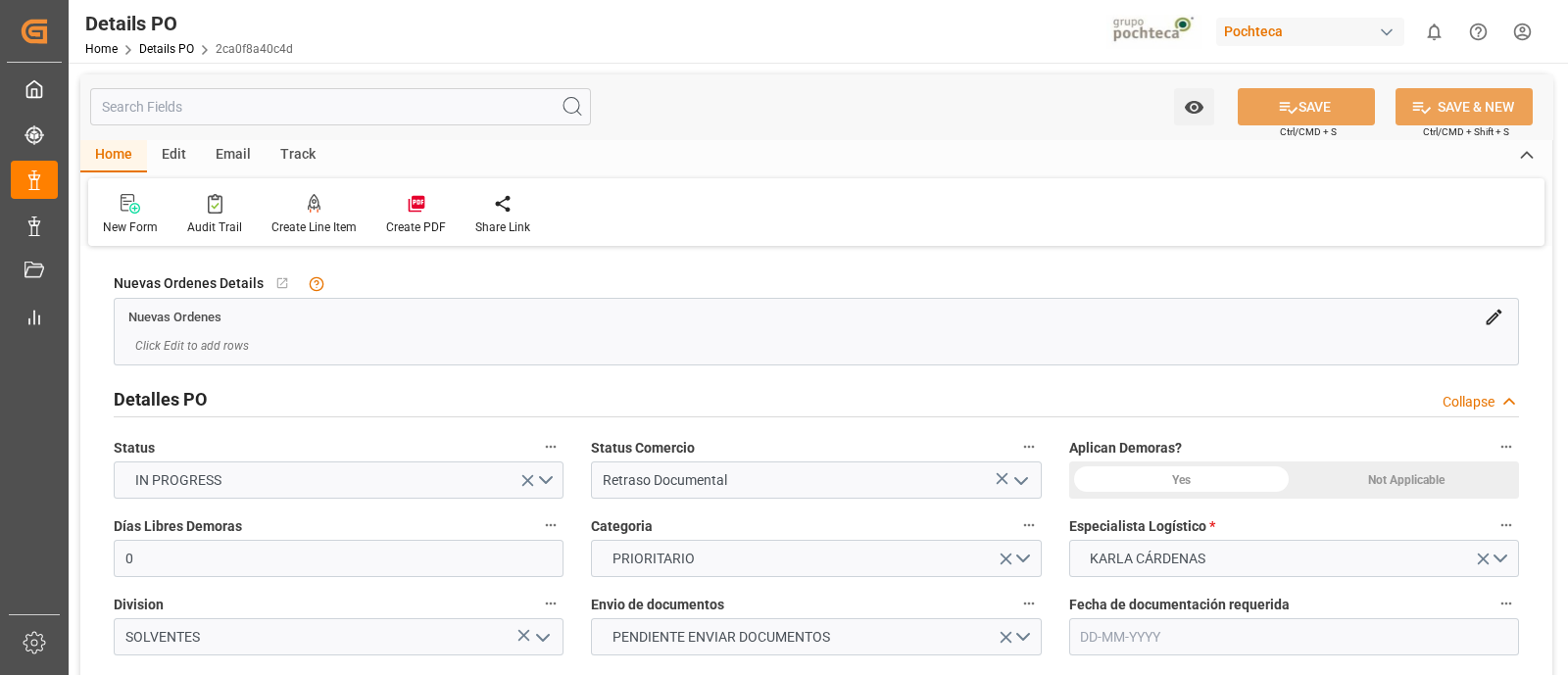 drag, startPoint x: 1015, startPoint y: 5, endPoint x: 849, endPoint y: 169, distance: 233.34952 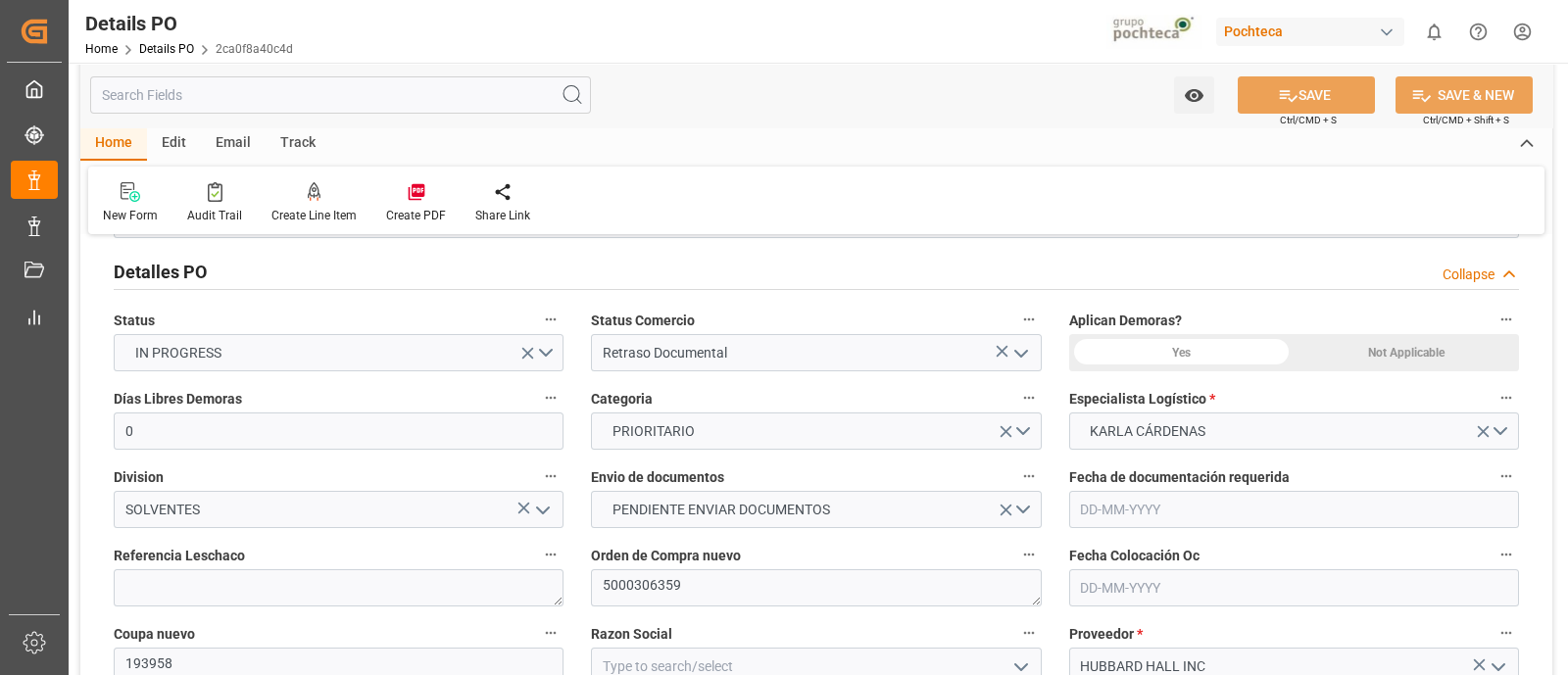 scroll, scrollTop: 129, scrollLeft: 0, axis: vertical 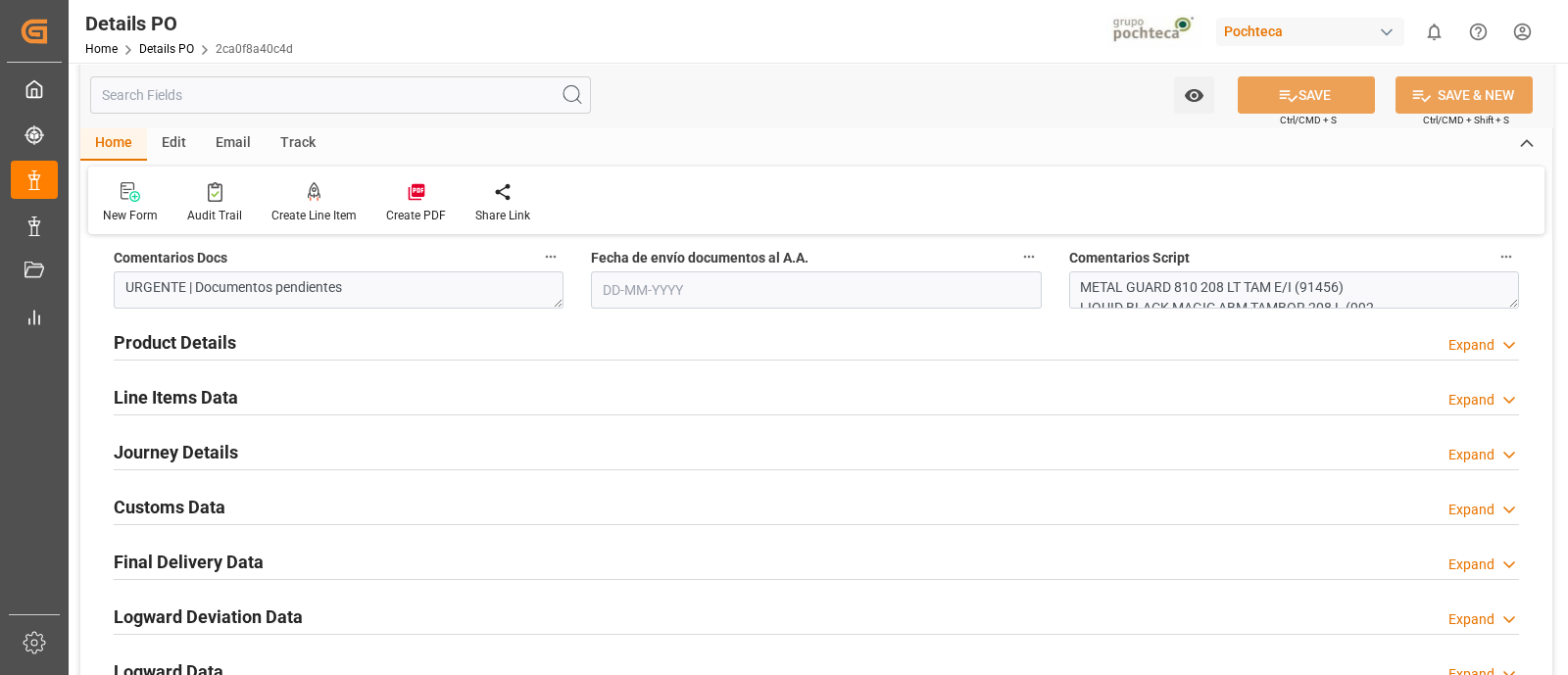 click on "Product Details Expand" at bounding box center (816, 341) 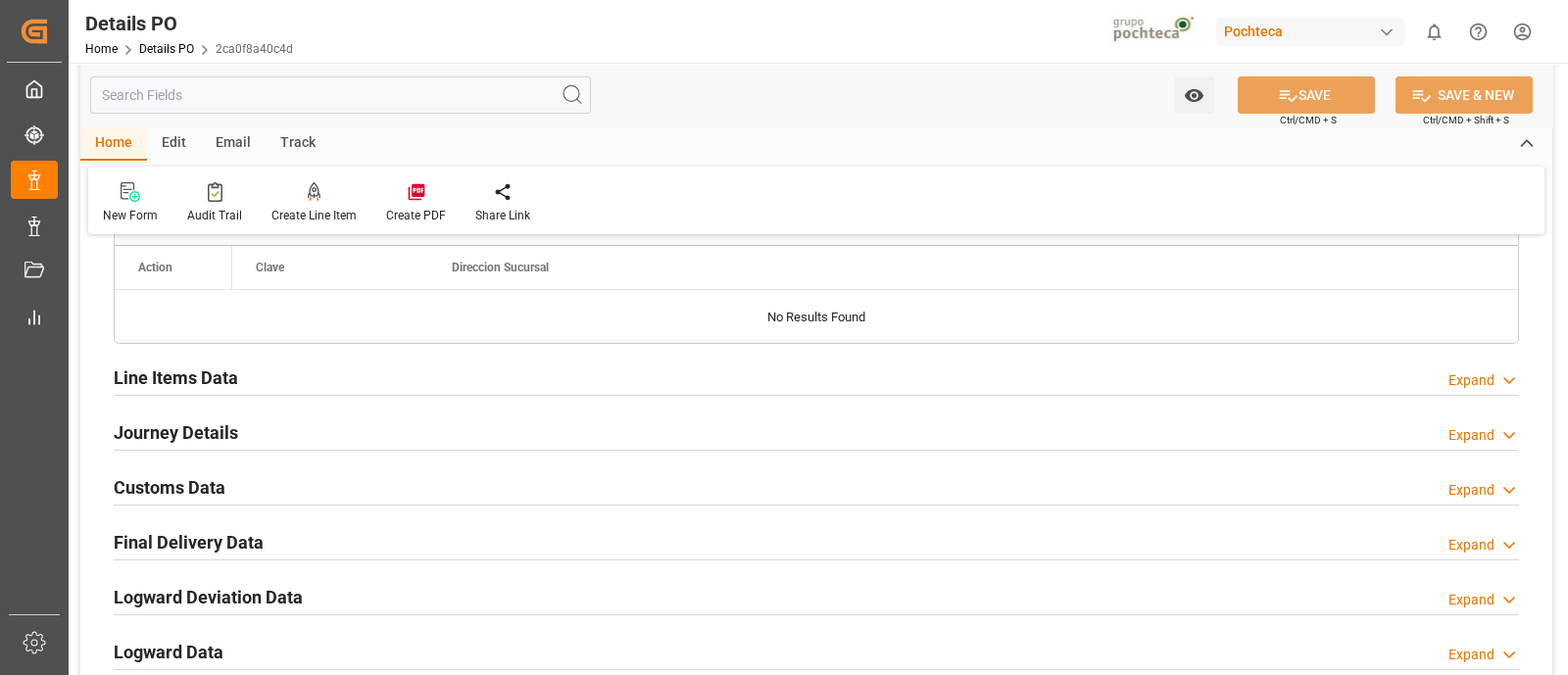 click on "Line Items Data Expand" at bounding box center (816, 376) 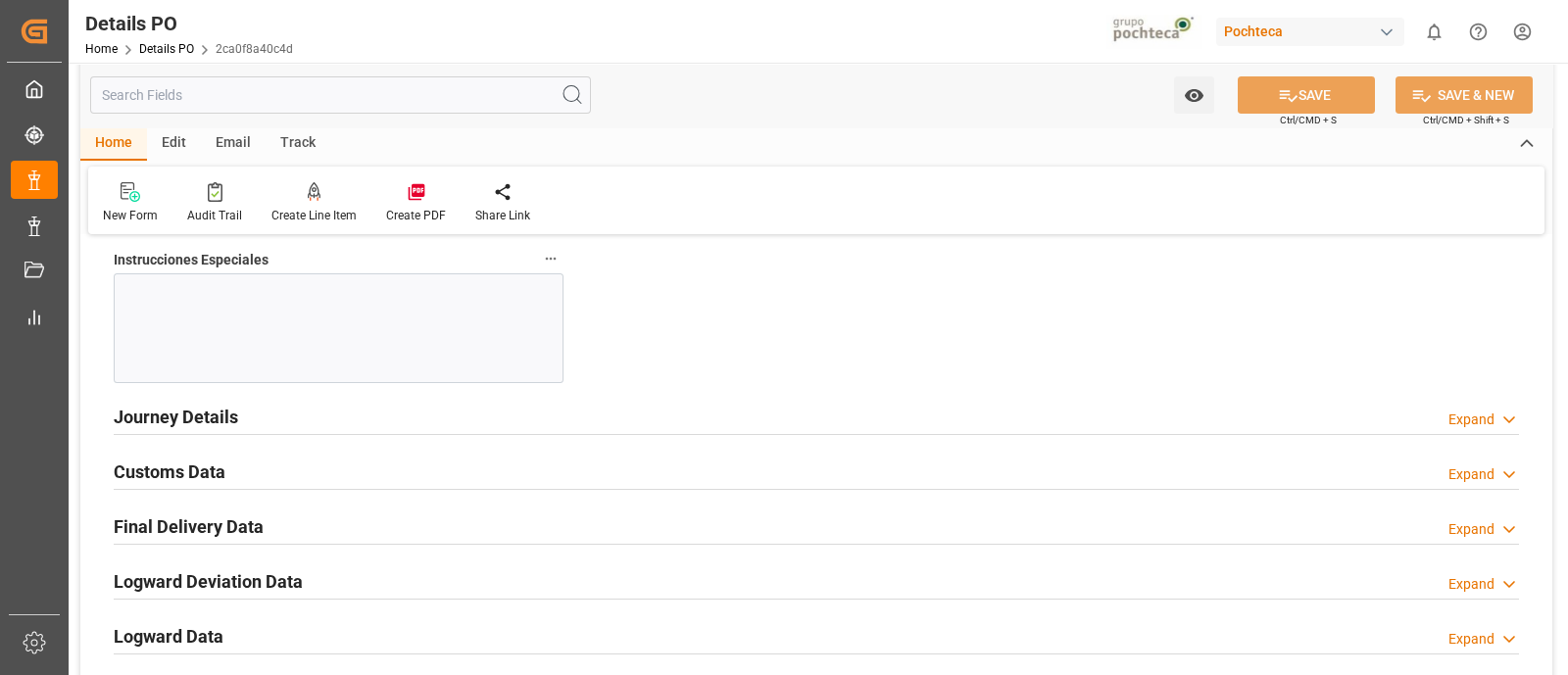 click on "Journey Details Expand" at bounding box center [816, 415] 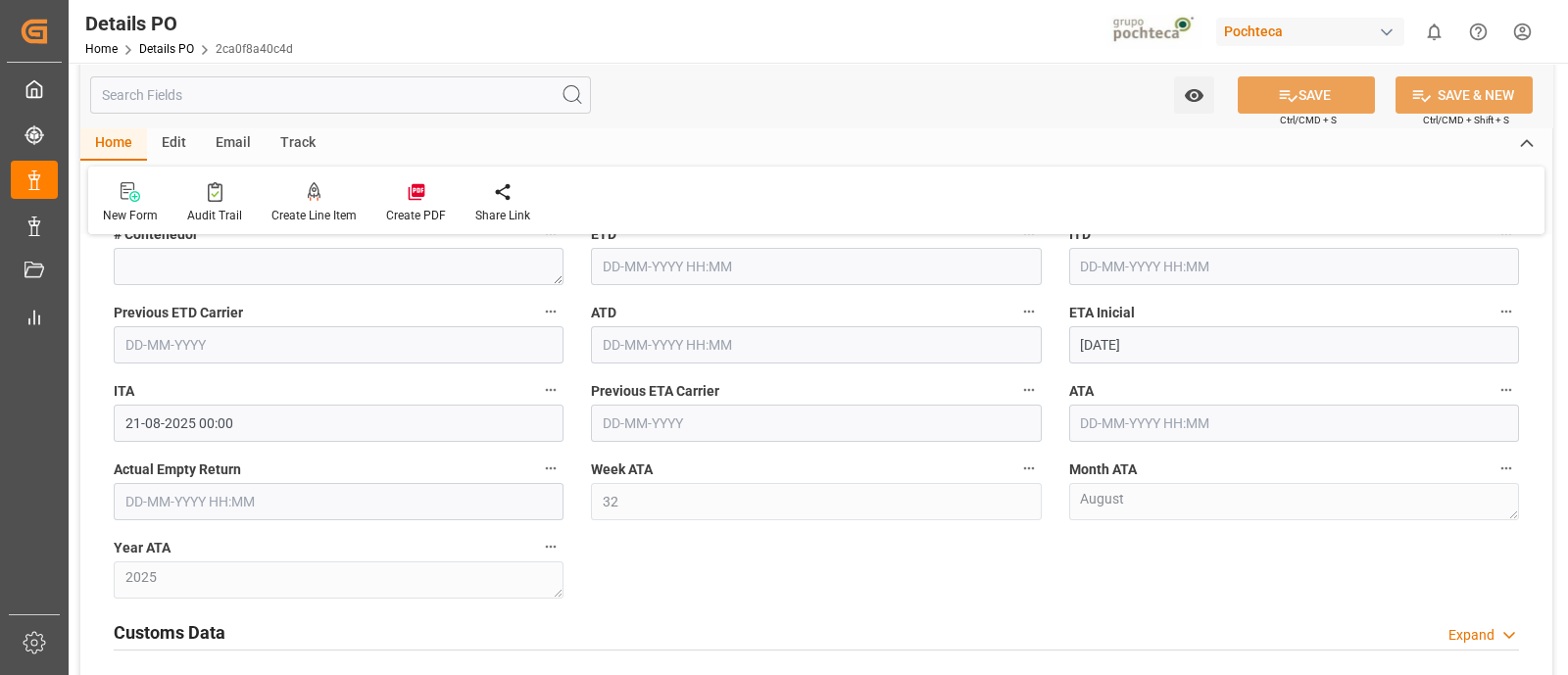 click on "Nuevas Ordenes Details   No child Object linked Nuevas Ordenes Click Edit to add rows   Detalles PO Collapse Status     IN PROGRESS Status Comercio     Retraso Documental Aplican Demoras?     Yes Not Applicable Días Libres Demoras     0 Categoria     PRIORITARIO Especialista Logístico   *   [FIRST] [LAST] Division     SOLVENTES Envio de documentos     PENDIENTE ENVIAR DOCUMENTOS Fecha de documentación requerida     Referencia Leschaco     Orden de Compra nuevo     5000306359 Fecha Colocación Oc     Coupa nuevo     193958 Razon Social     Proveedor   *   HUBBARD HALL INC OC incorrecta?     Yes No First Reminder Sent     Yes No Second Reminder Sent     Yes No Fecha del primer recordatorio enviado     Reminder Sent Date     Difference between 1st reminder and 2nd     Comentarios Revisión OC       Supplier Details   Go to Supplier Grid  Supplier Name Equals Show Additional Columns
Drag here to set row groups Drag here to set column labels" at bounding box center [816, -794] 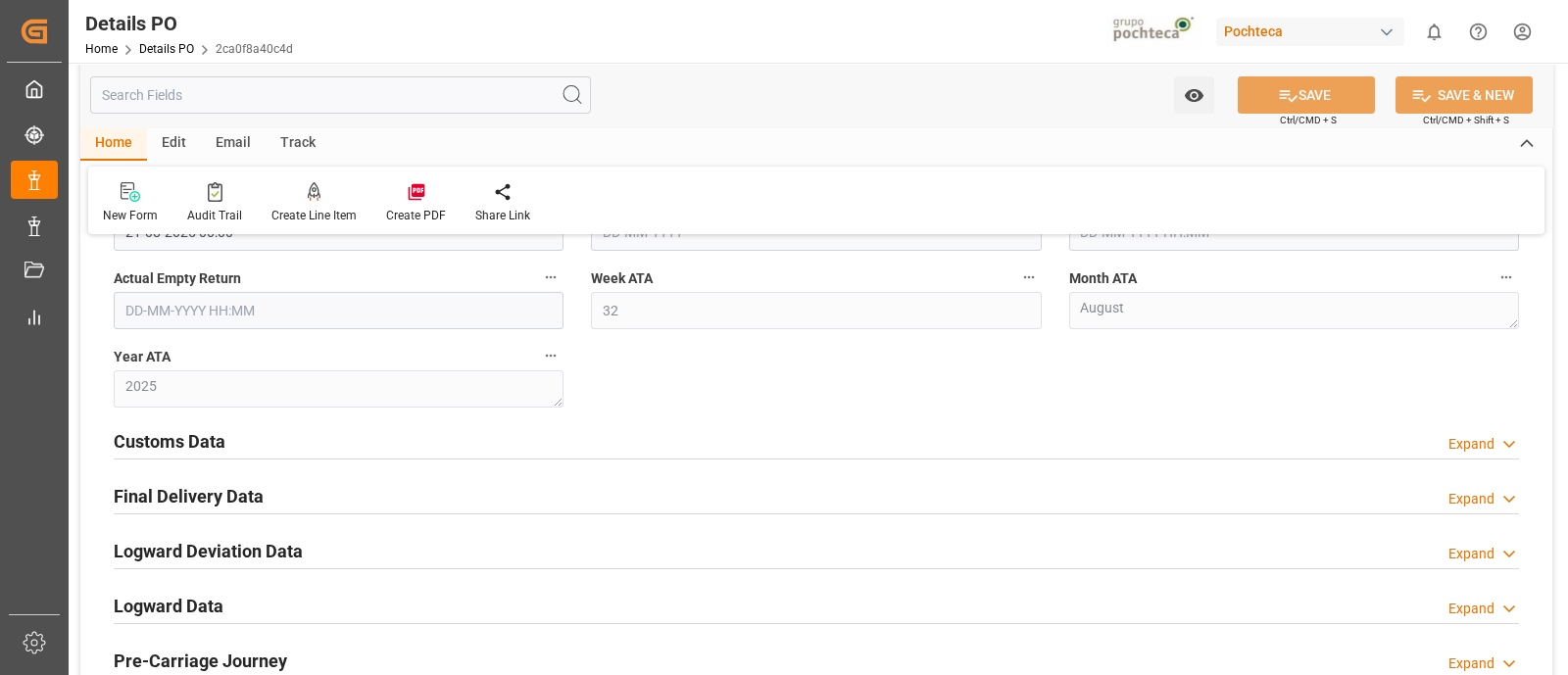 click on "Customs Data Expand" at bounding box center (816, 440) 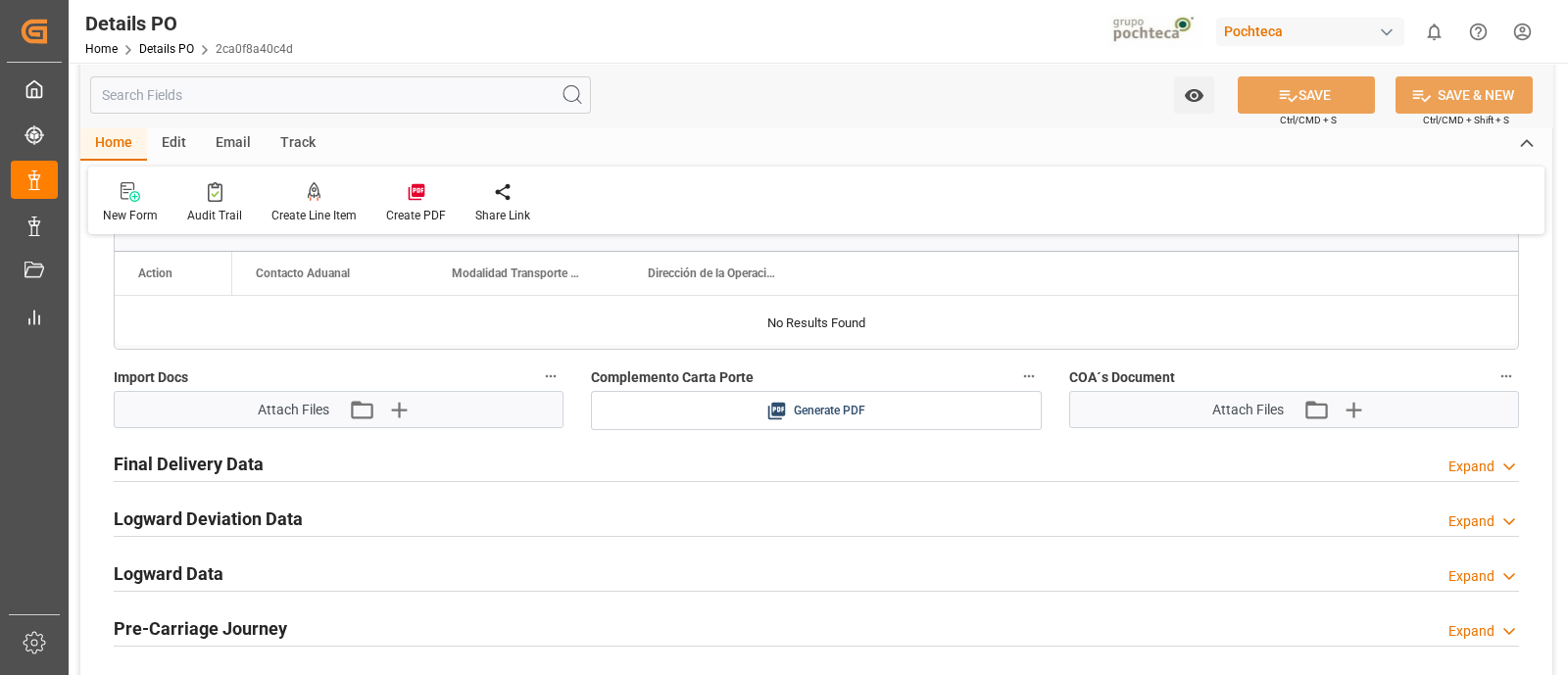 click on "Final Delivery Data Expand" at bounding box center [816, 462] 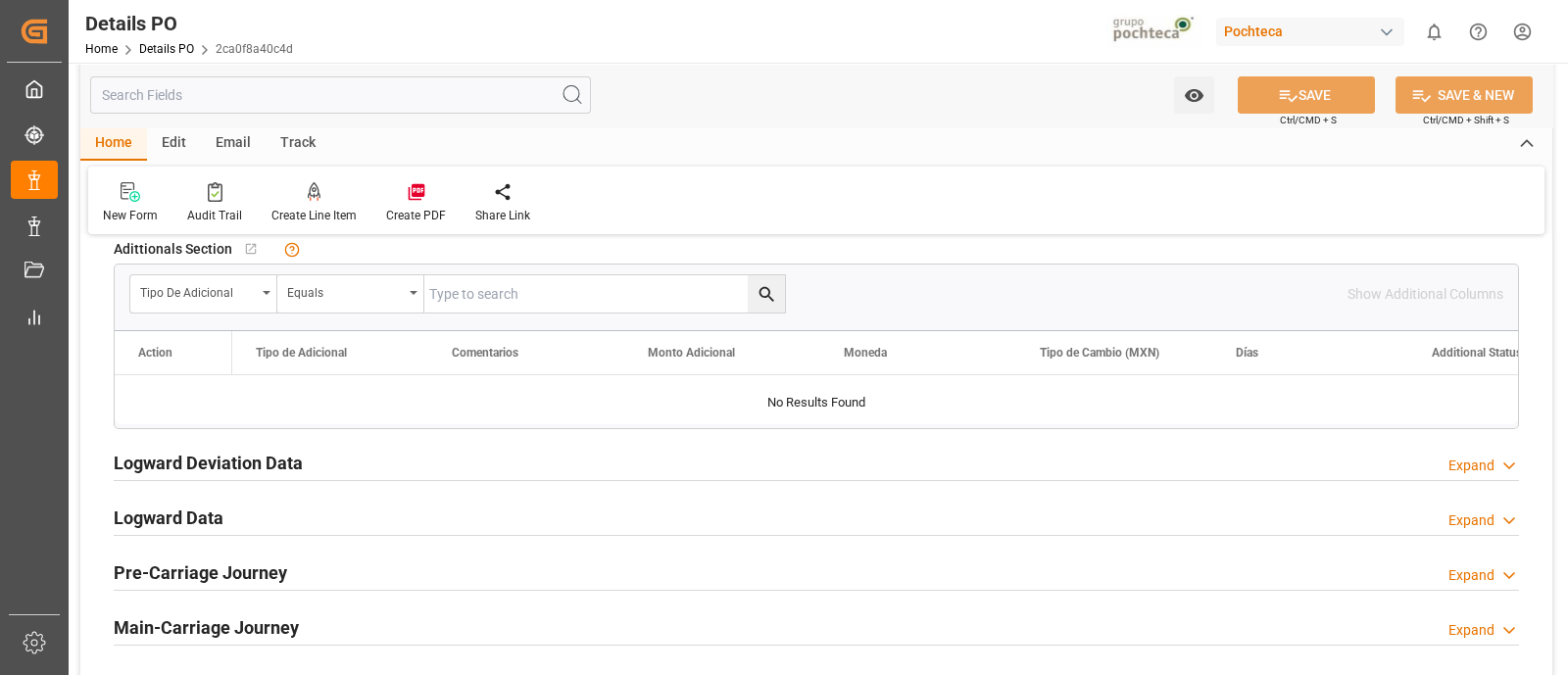 scroll, scrollTop: 3994, scrollLeft: 0, axis: vertical 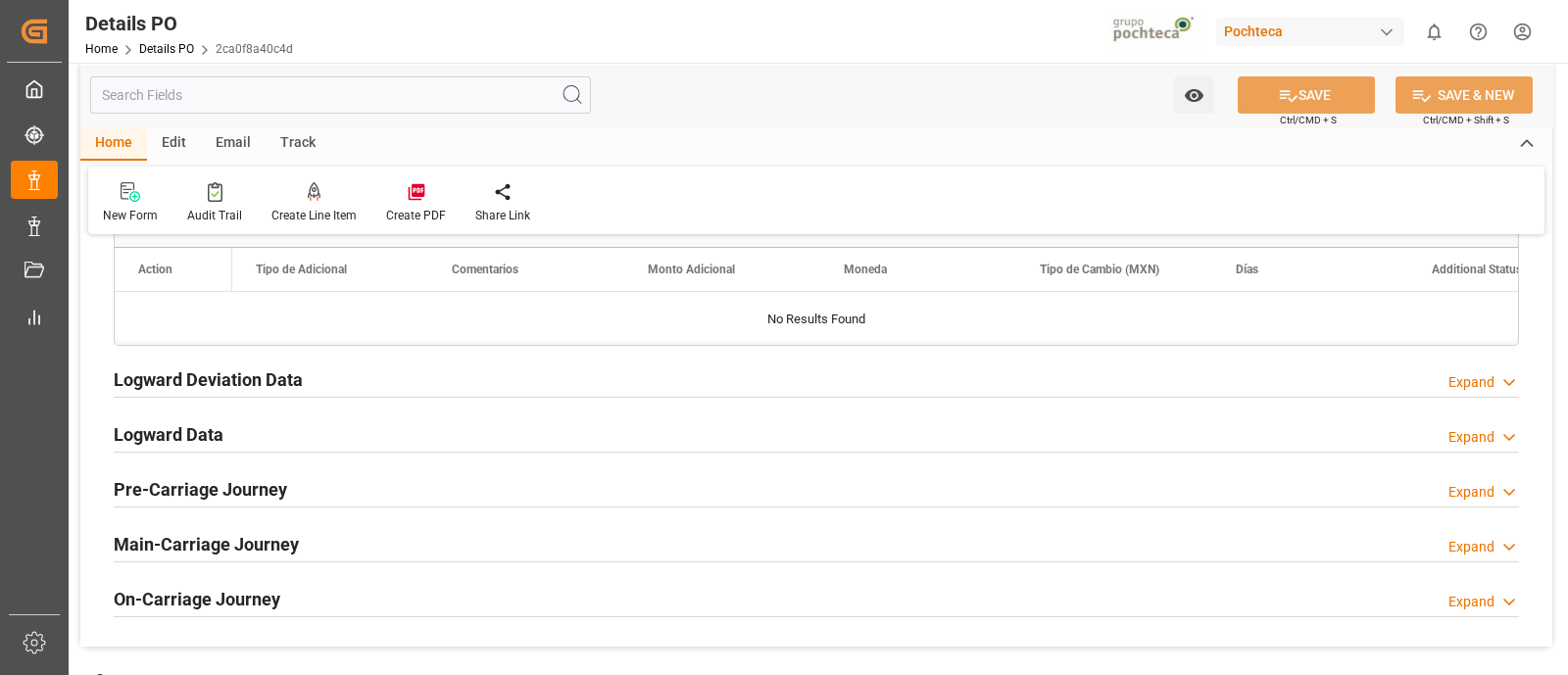 click on "Logward Deviation Data Expand" at bounding box center [816, 378] 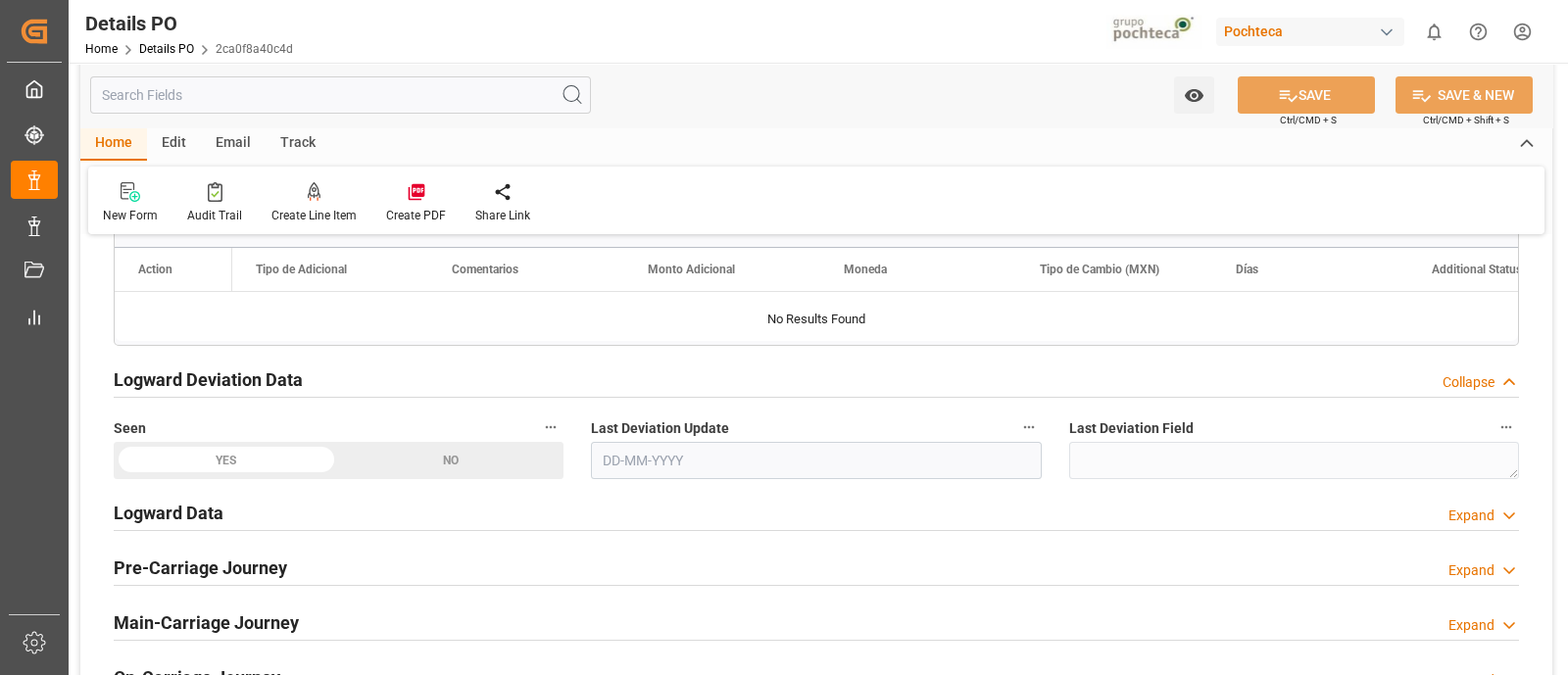 scroll, scrollTop: 4021, scrollLeft: 0, axis: vertical 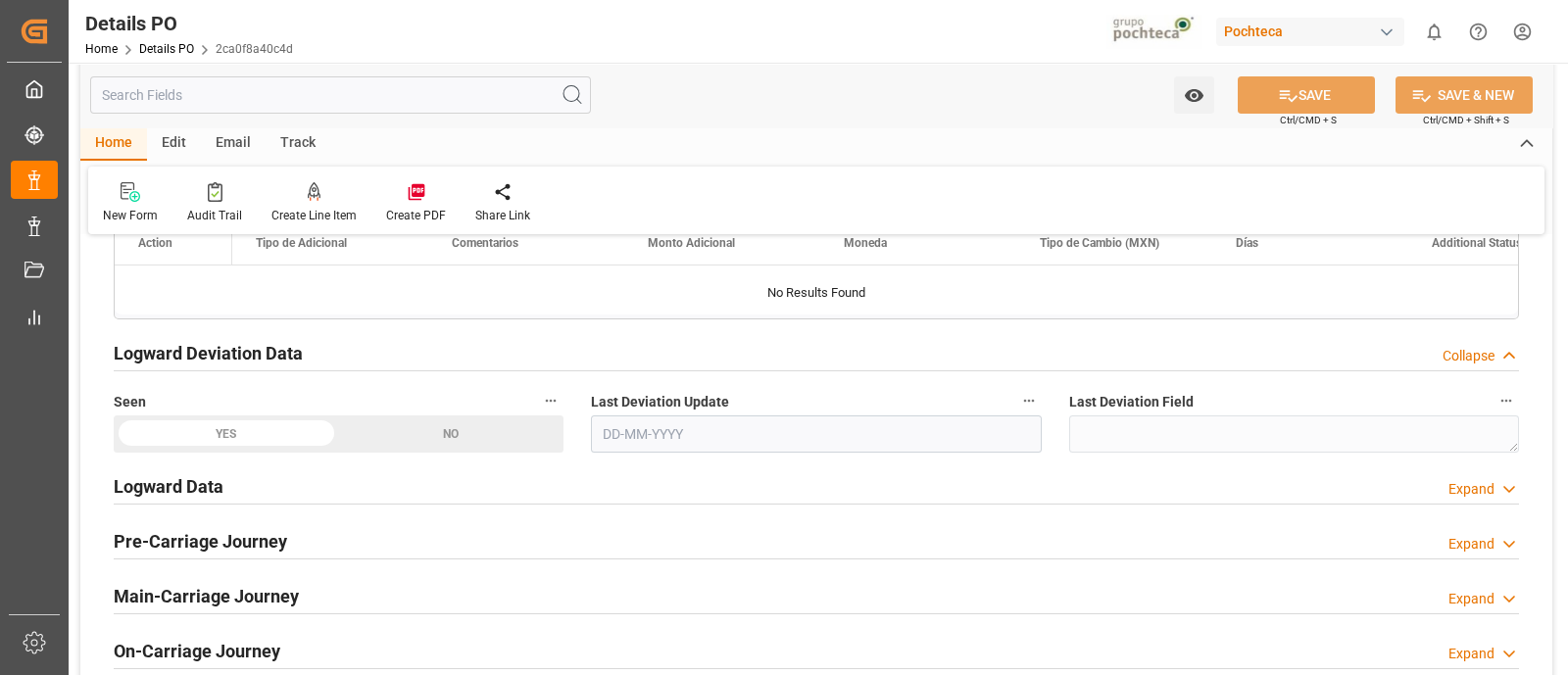 click on "Logward Deviation Data Collapse" at bounding box center (816, 352) 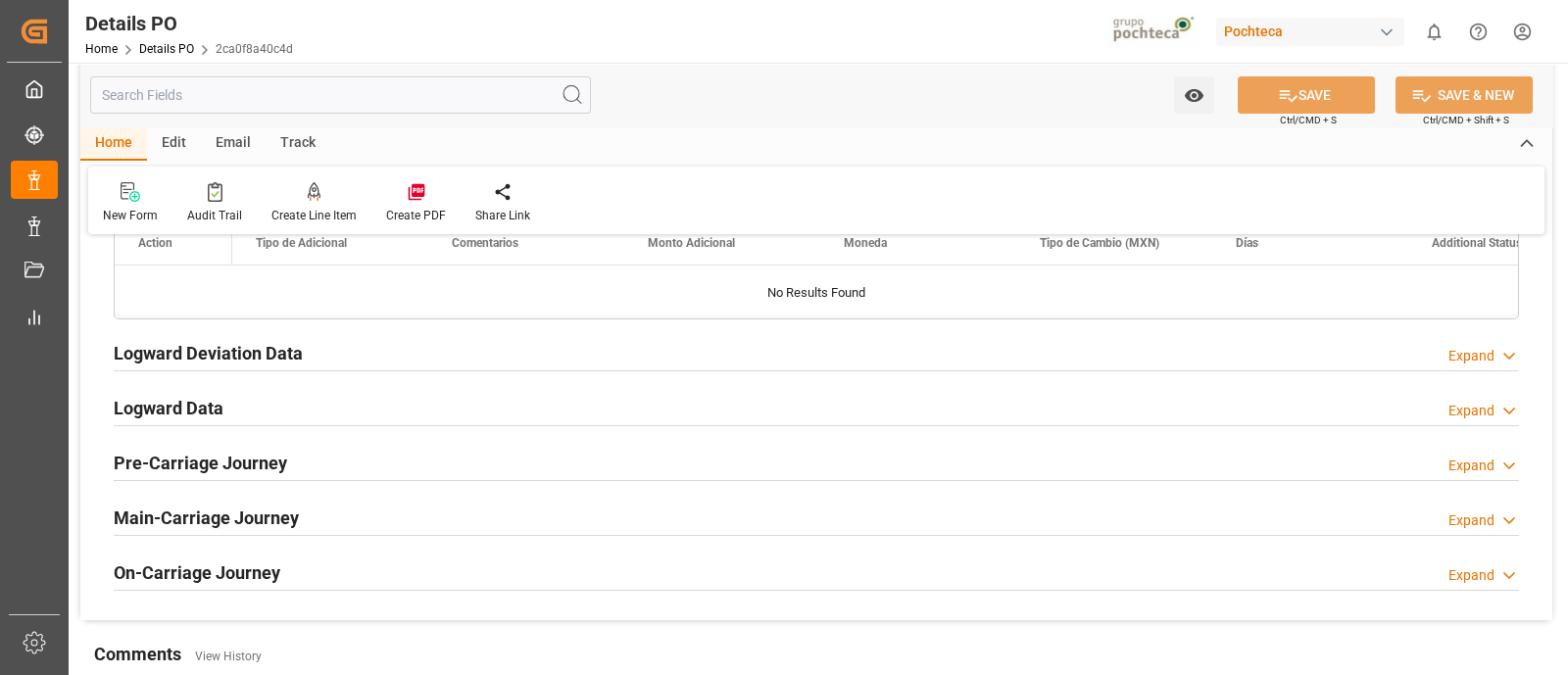 scroll, scrollTop: 3754, scrollLeft: 0, axis: vertical 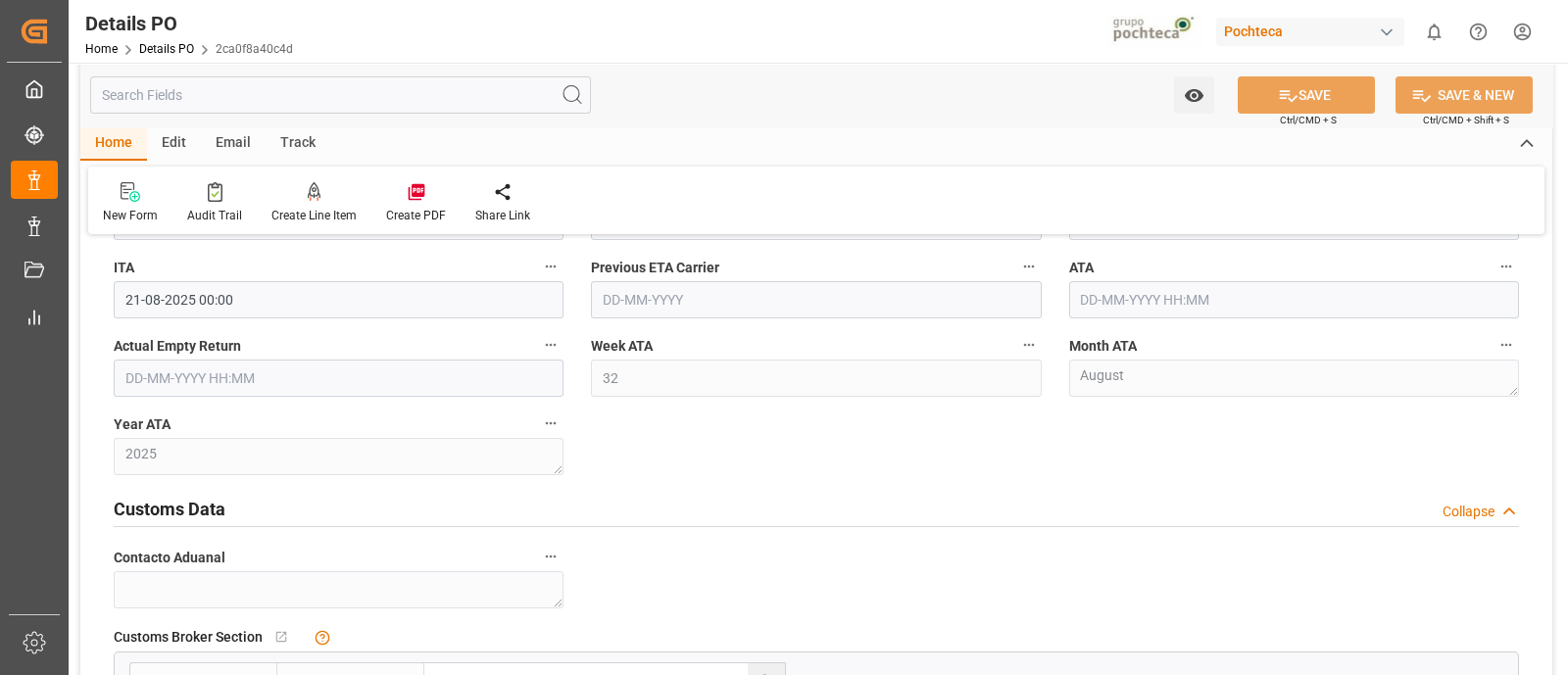 click on "Customs Data Collapse" at bounding box center (816, 509) 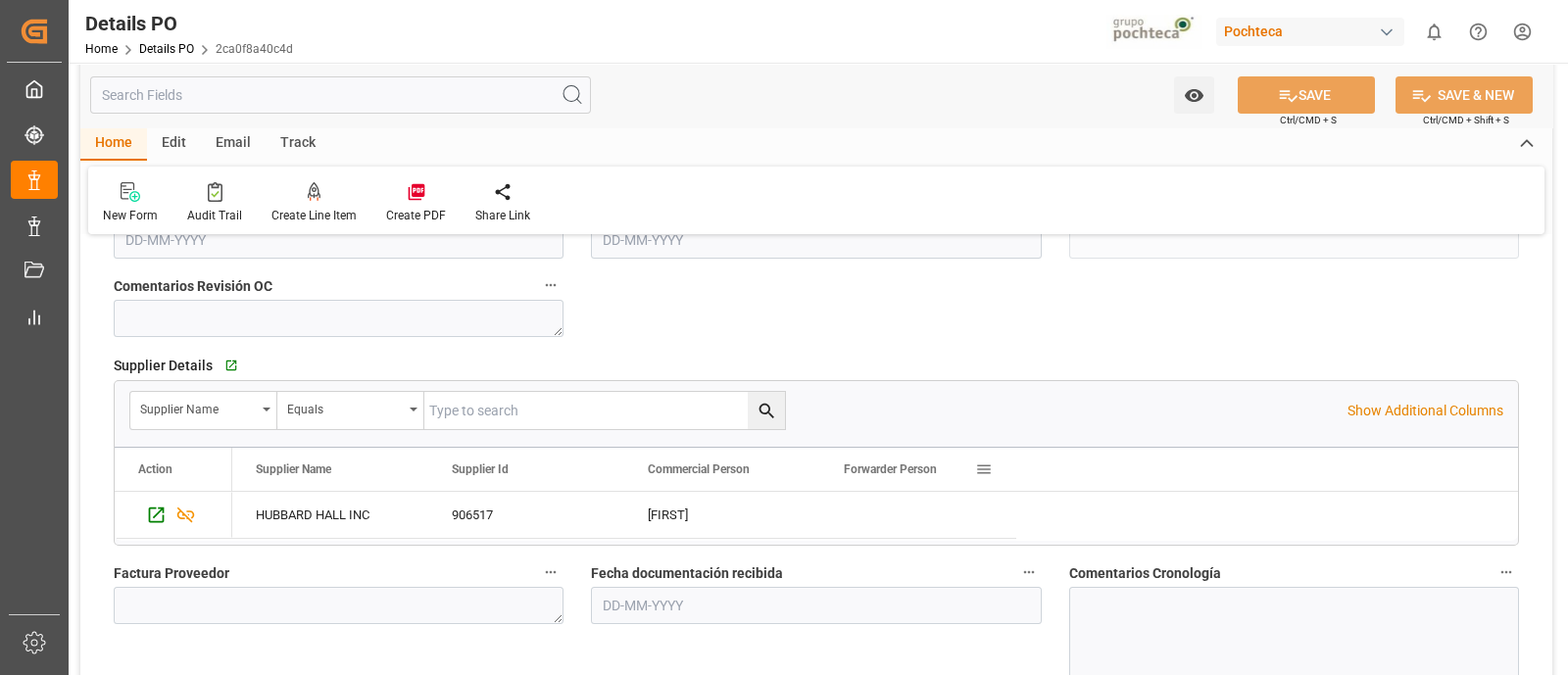 scroll, scrollTop: 711, scrollLeft: 0, axis: vertical 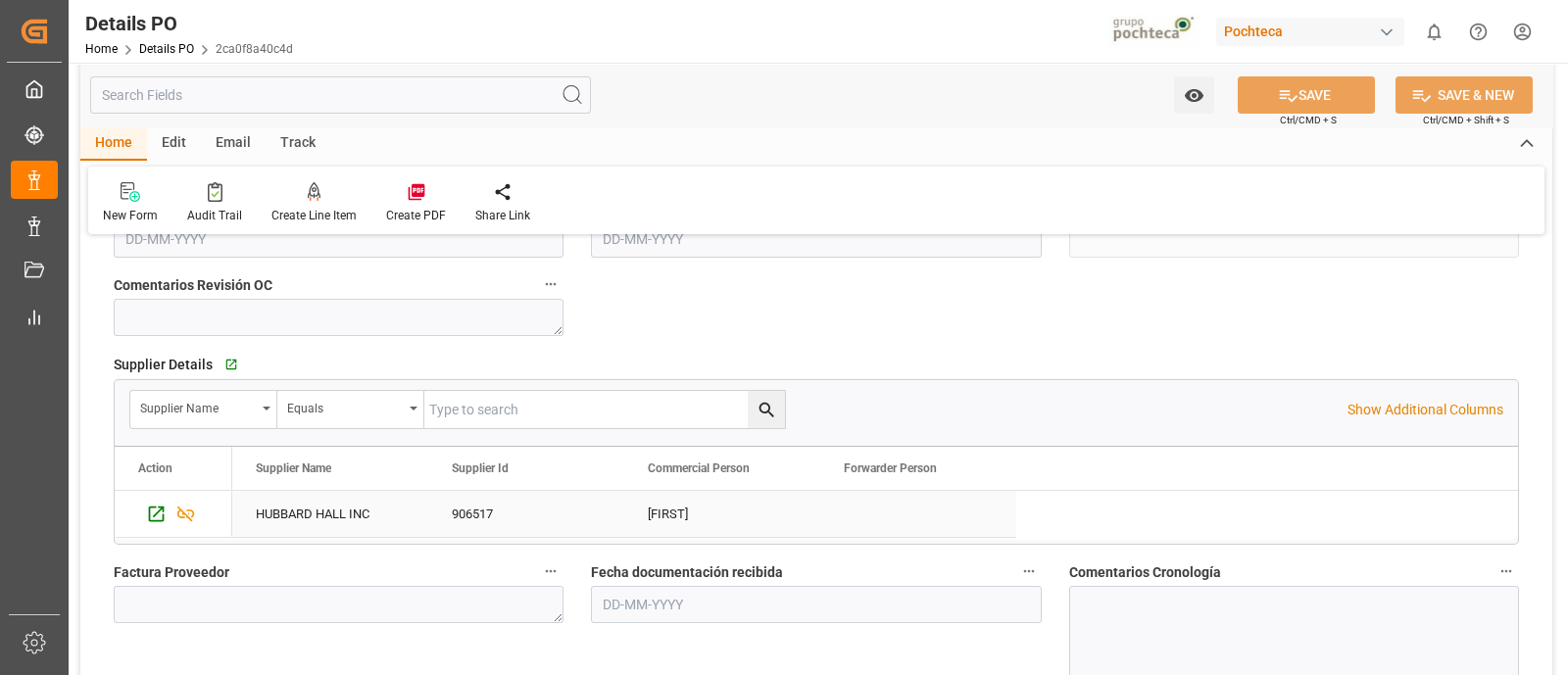 click on "HUBBARD HALL INC" at bounding box center (330, 513) 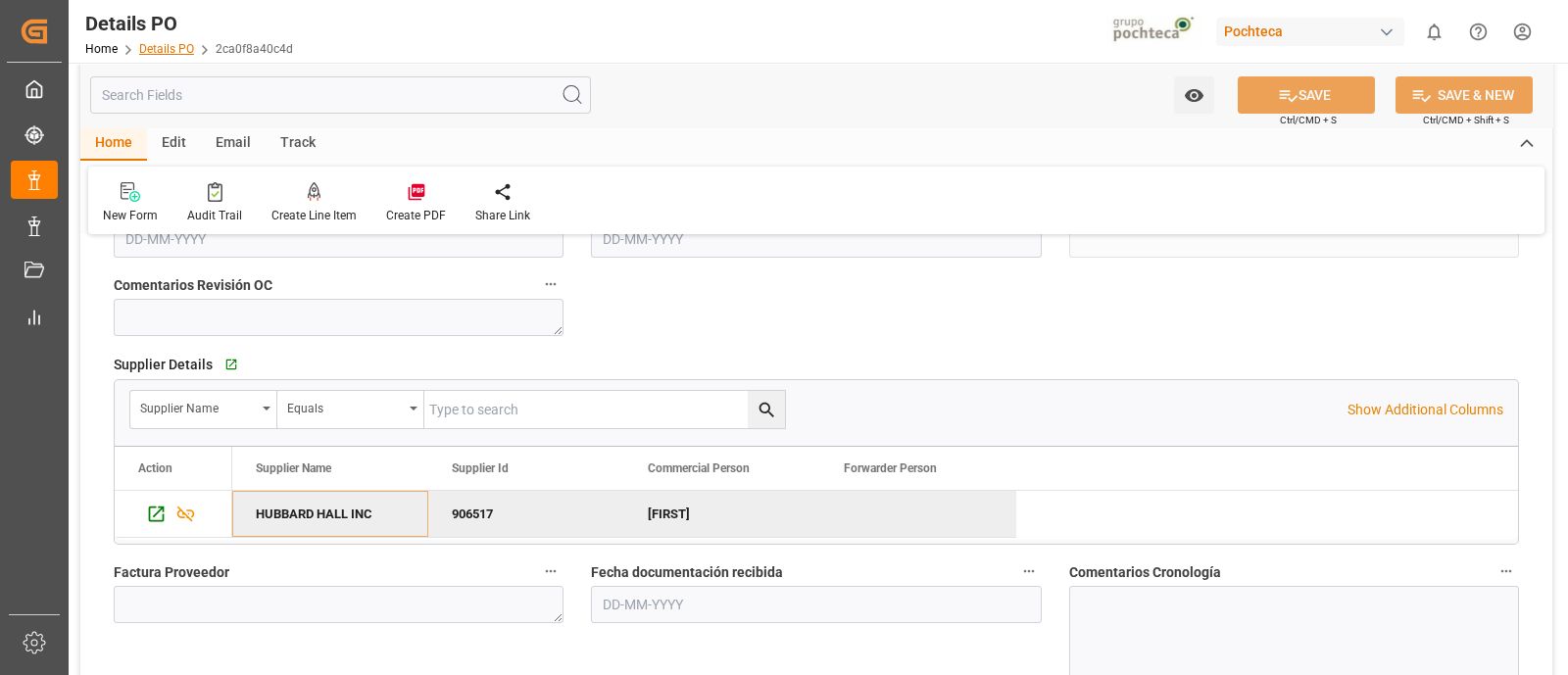 click on "Details PO" at bounding box center [167, 49] 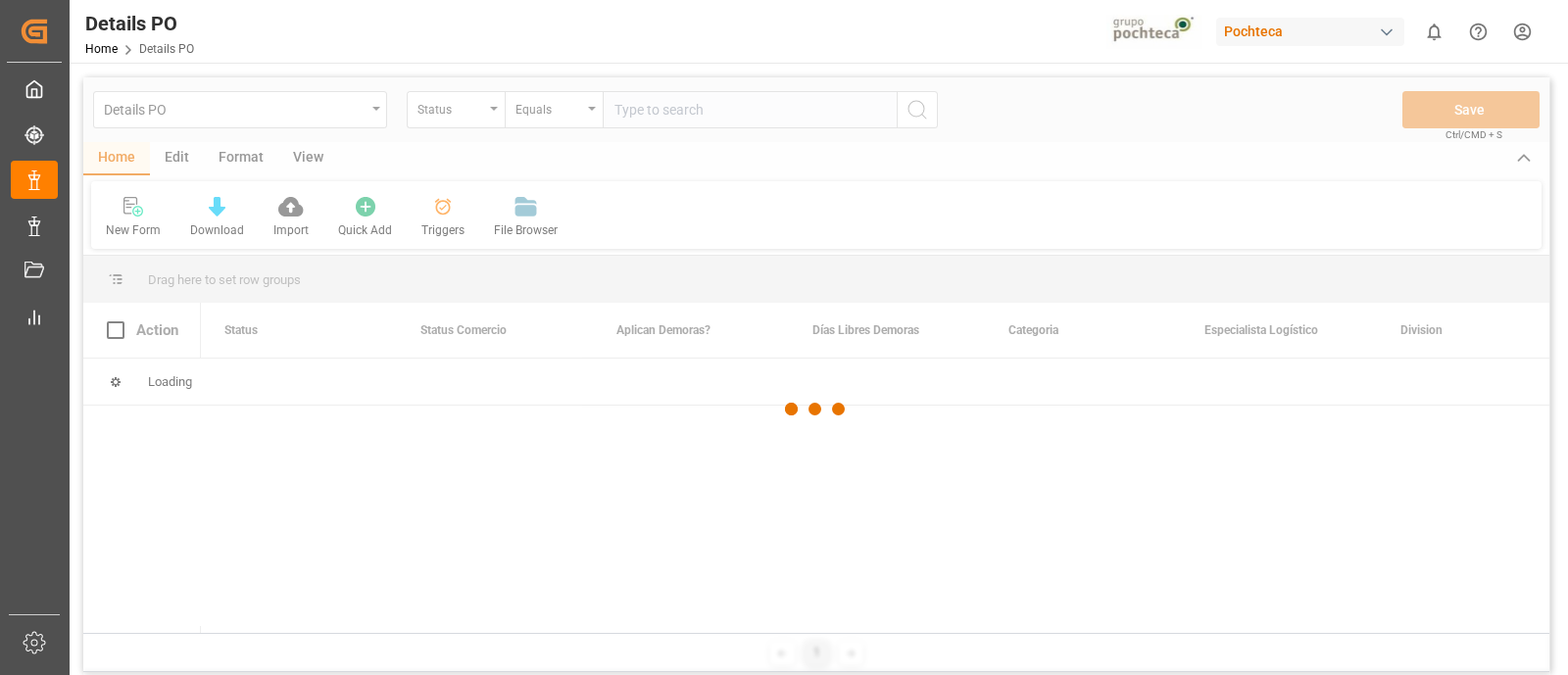 click at bounding box center [816, 409] 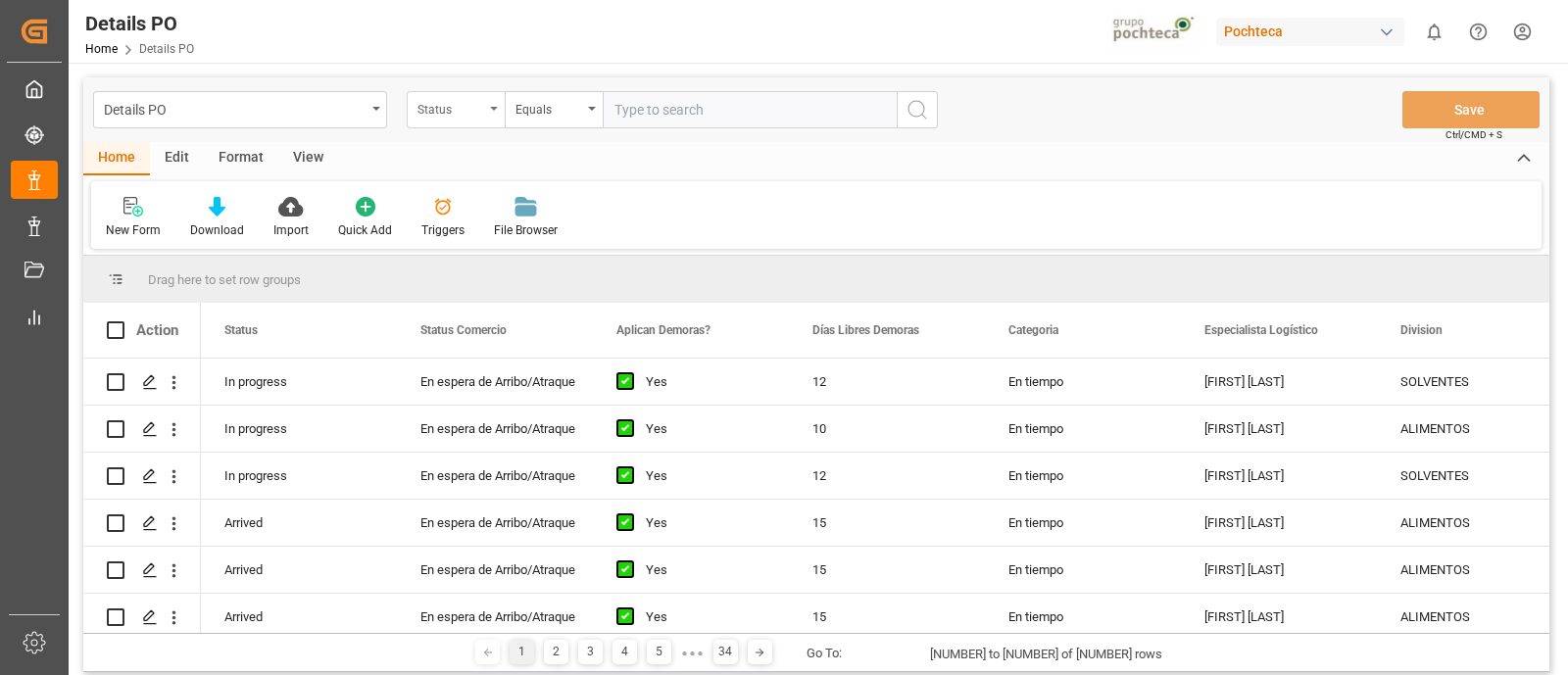 click on "Status" at bounding box center [451, 107] 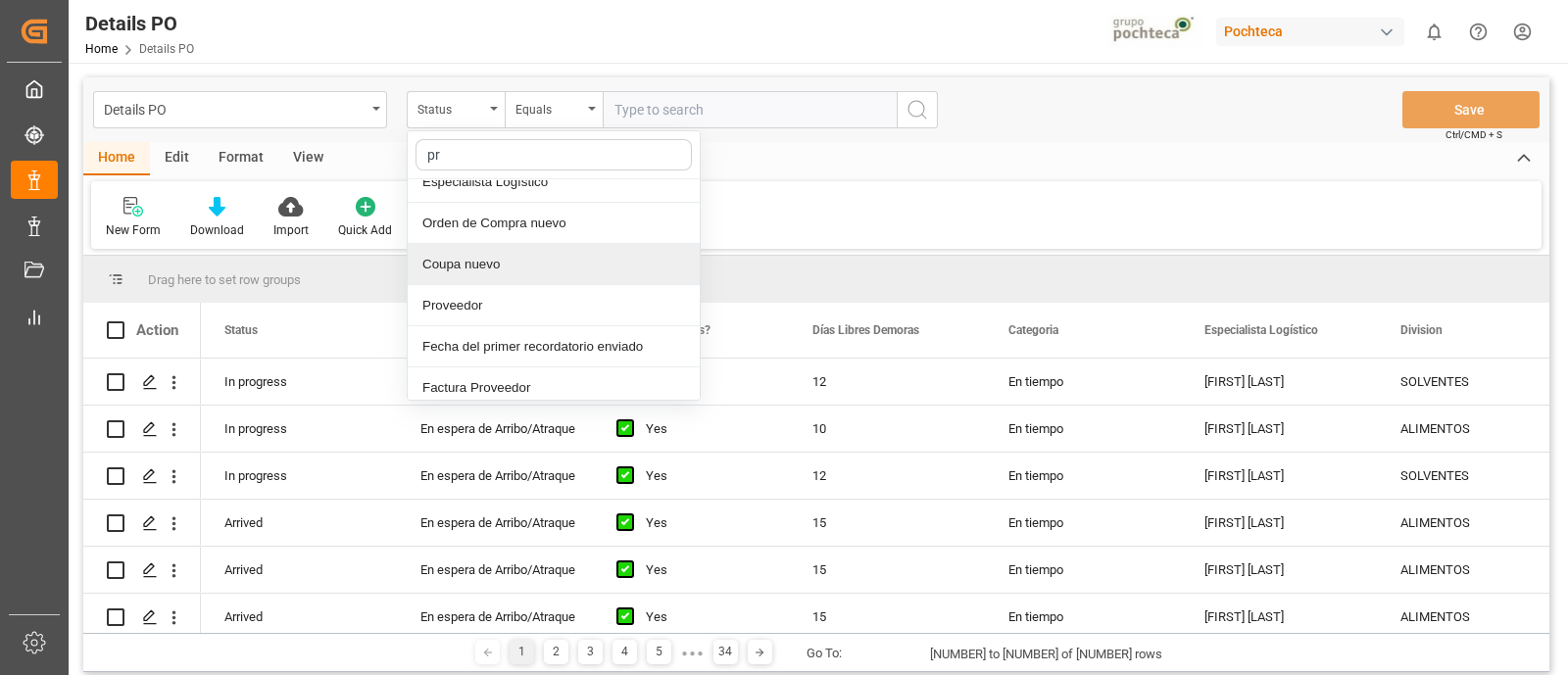 scroll, scrollTop: 0, scrollLeft: 0, axis: both 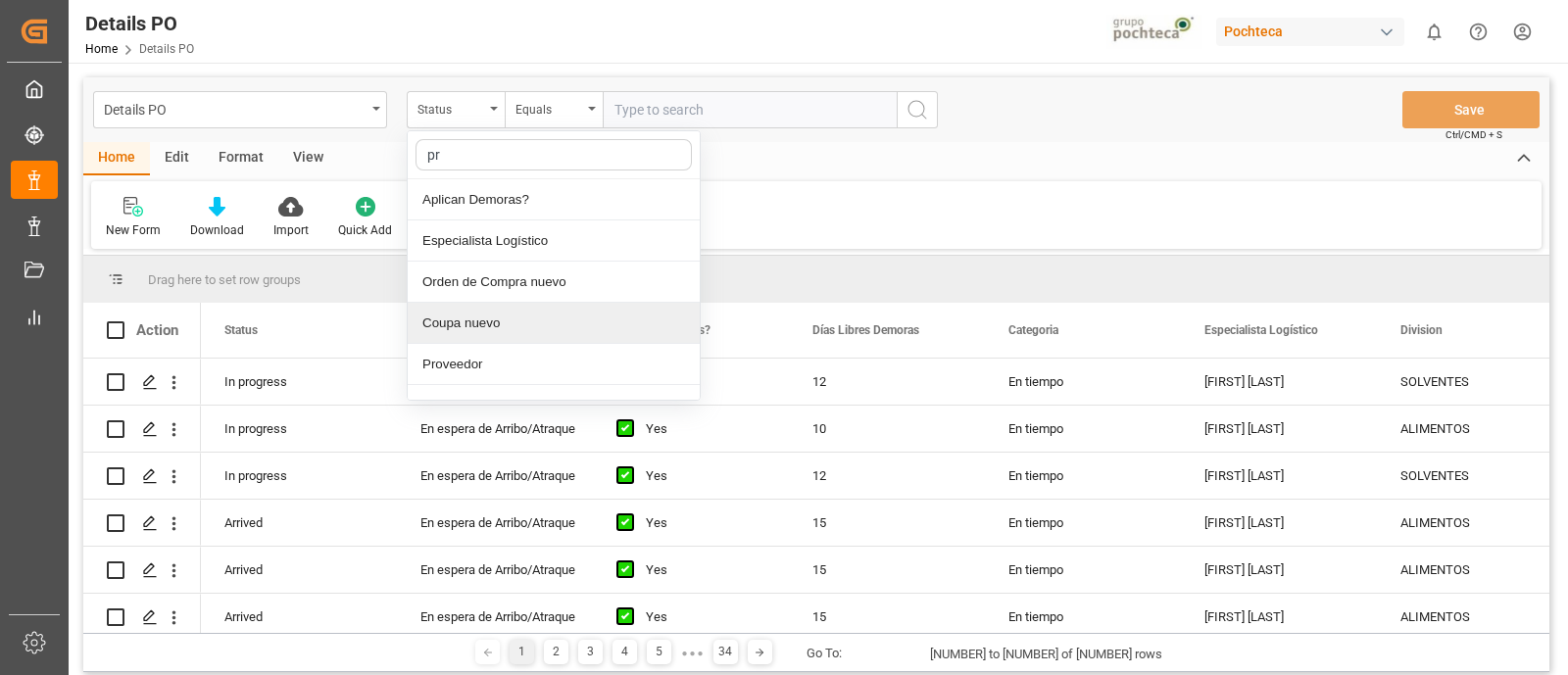 type on "pro" 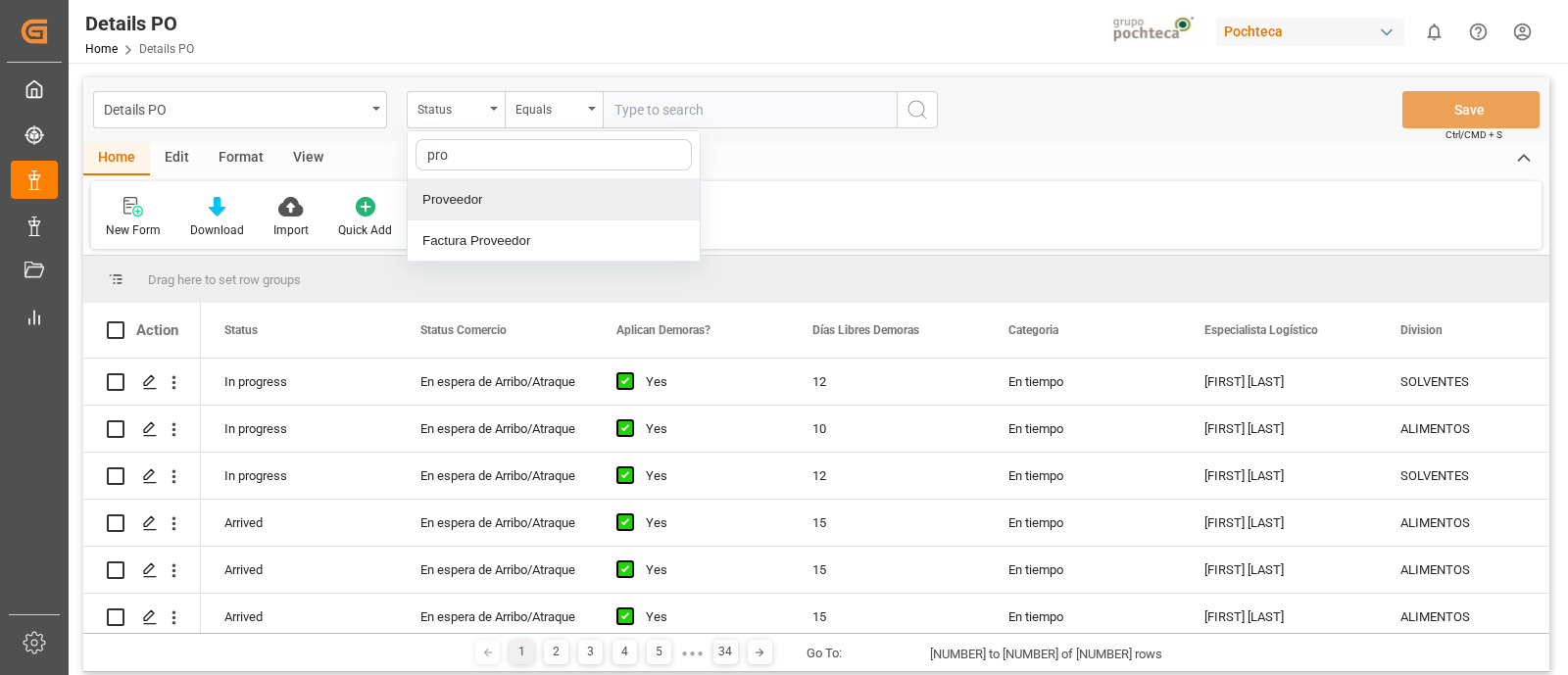 click on "Proveedor" at bounding box center (554, 200) 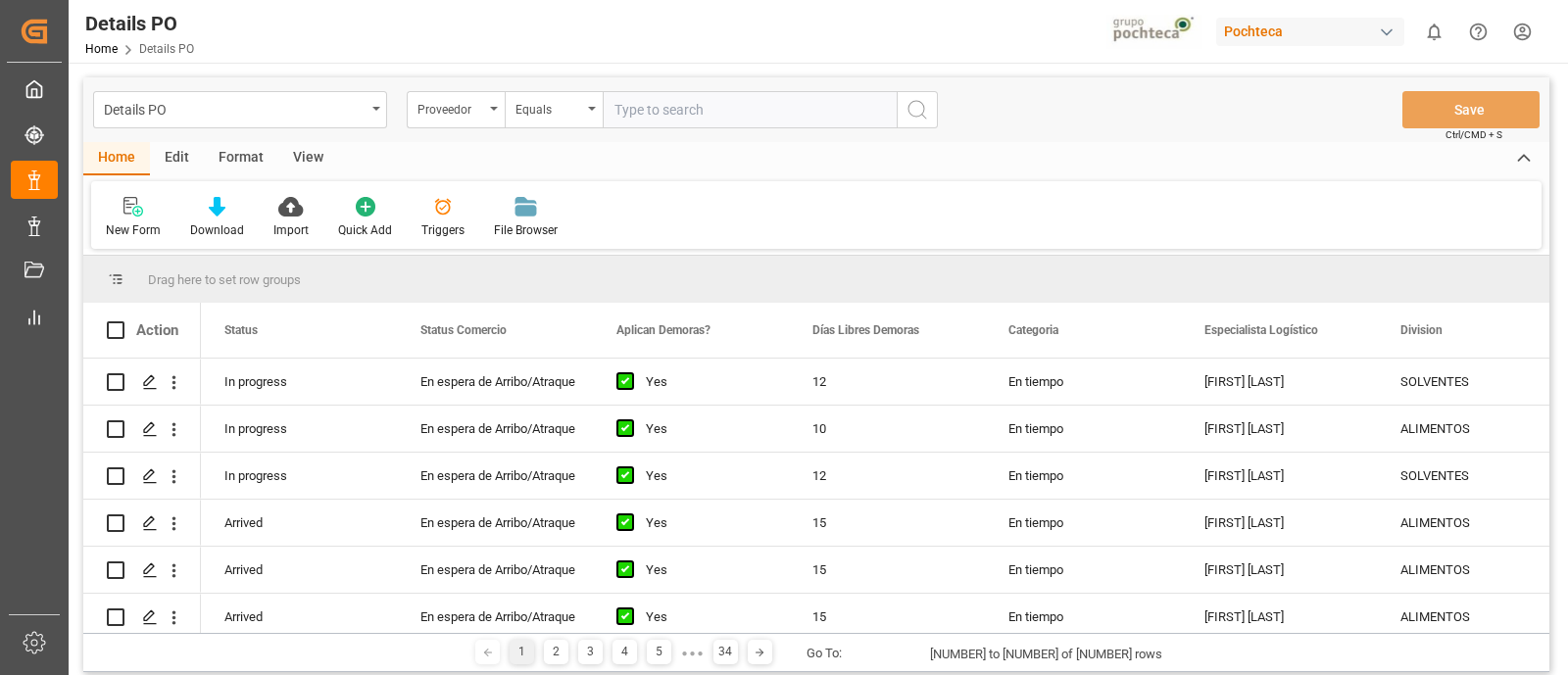 click at bounding box center [750, 110] 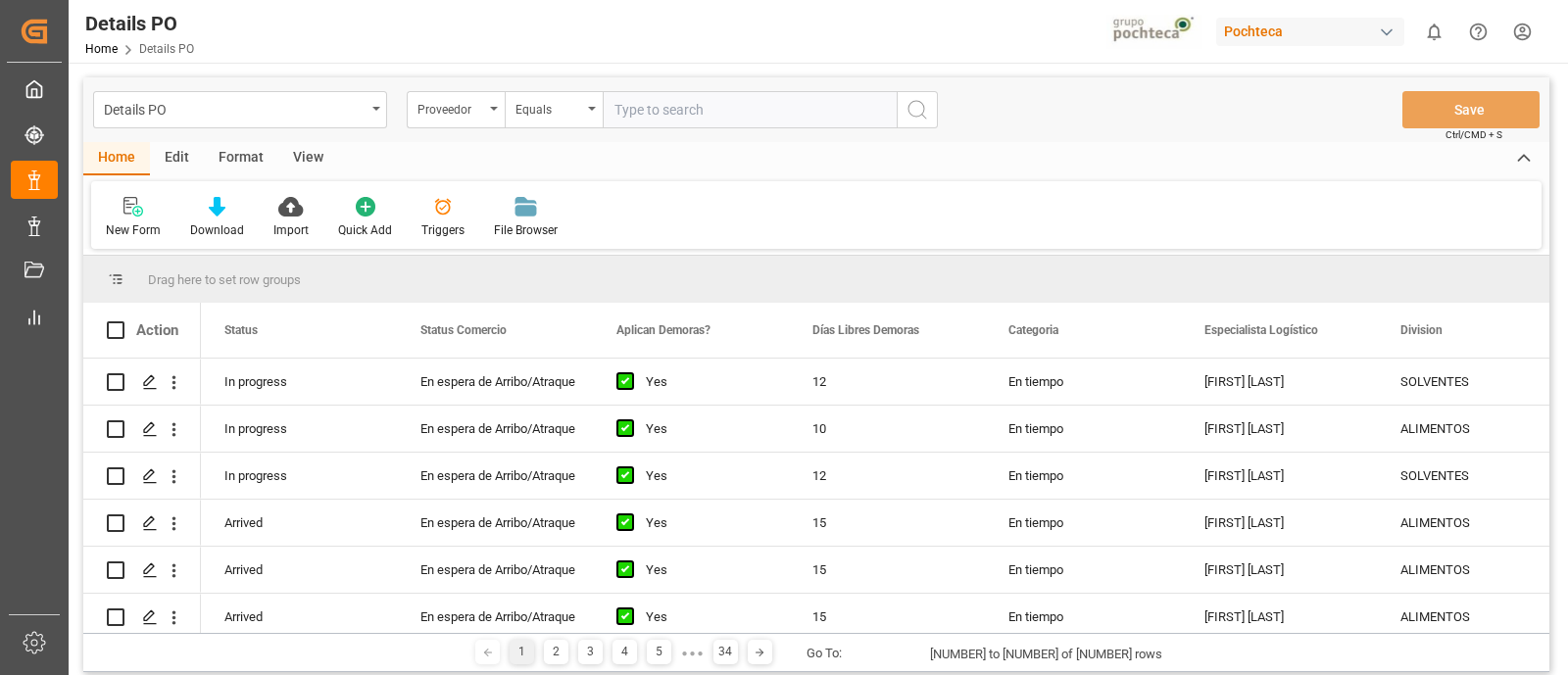 click at bounding box center [750, 110] 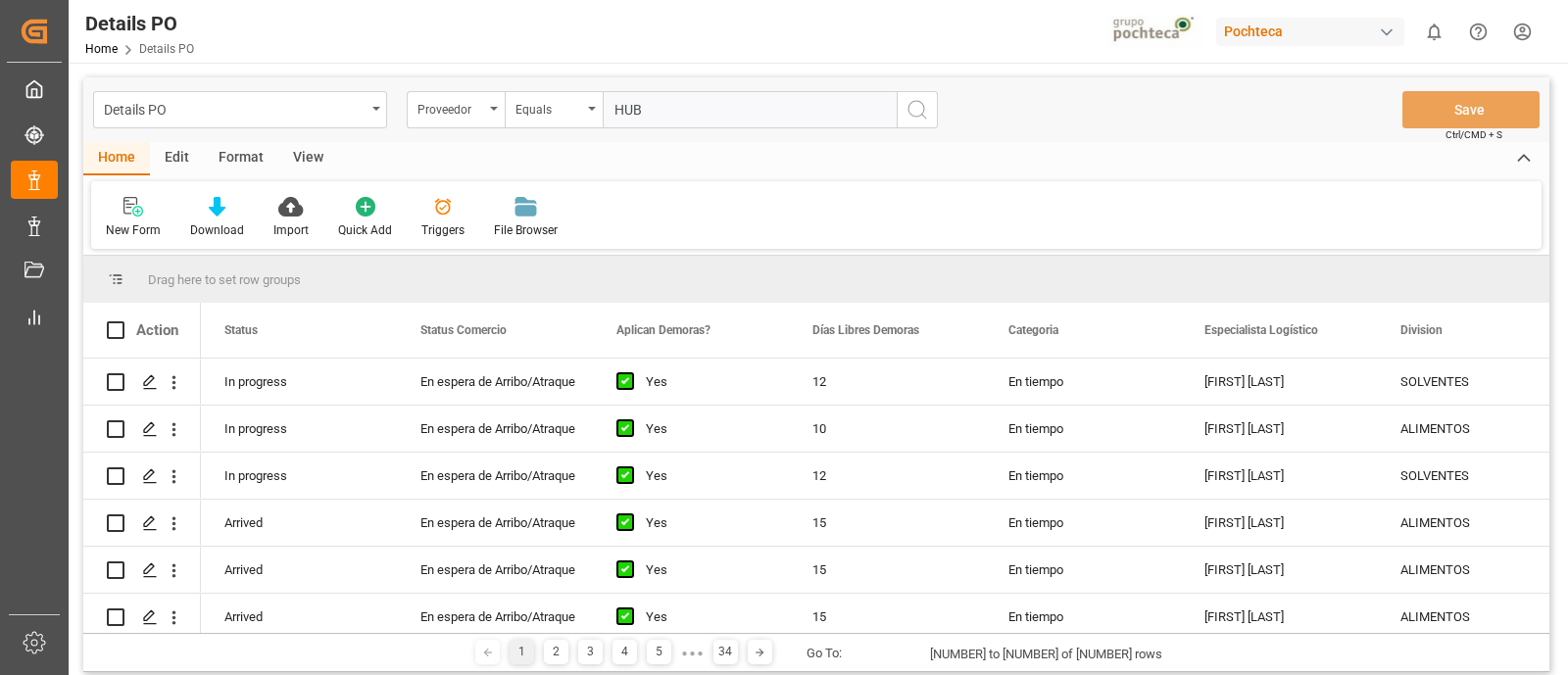 type on "HUBB" 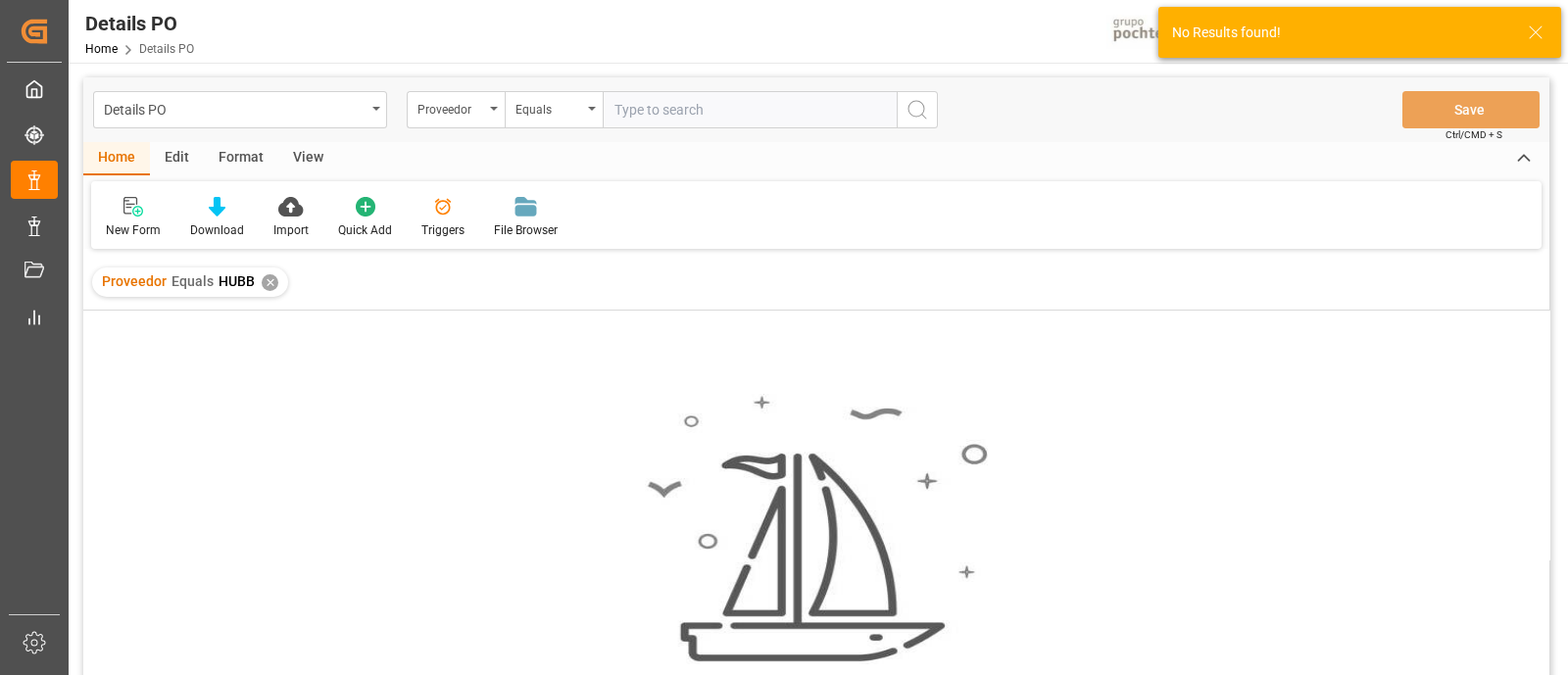 click on "✕" at bounding box center [270, 282] 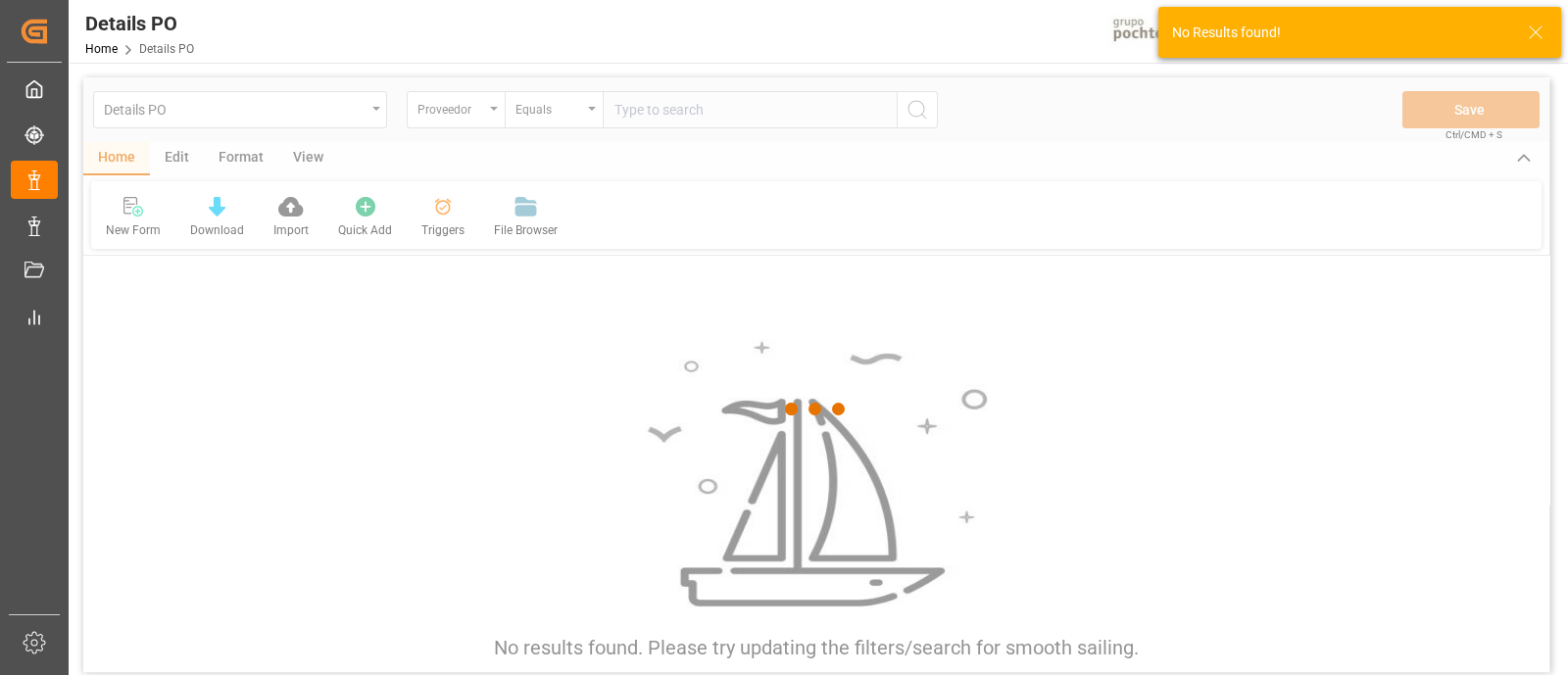 click at bounding box center (816, 409) 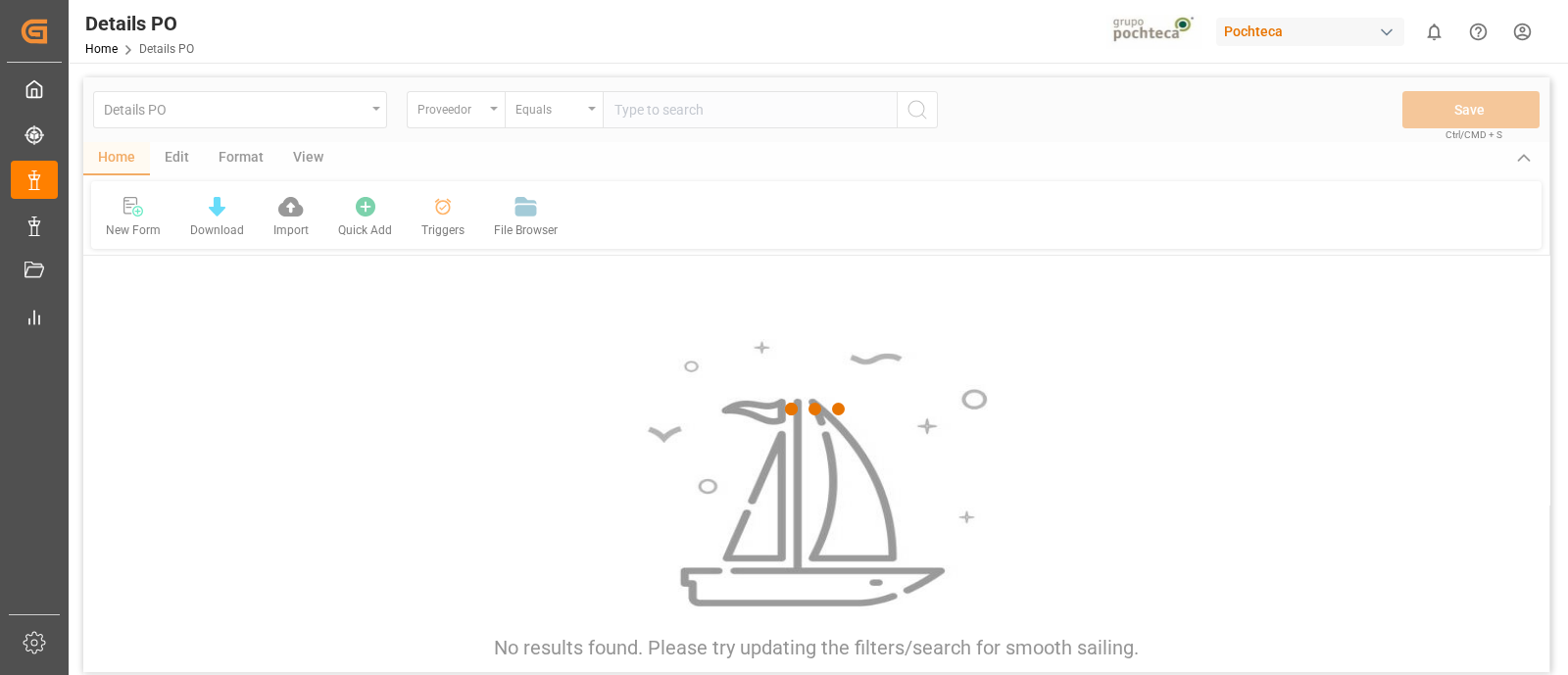 click at bounding box center [816, 409] 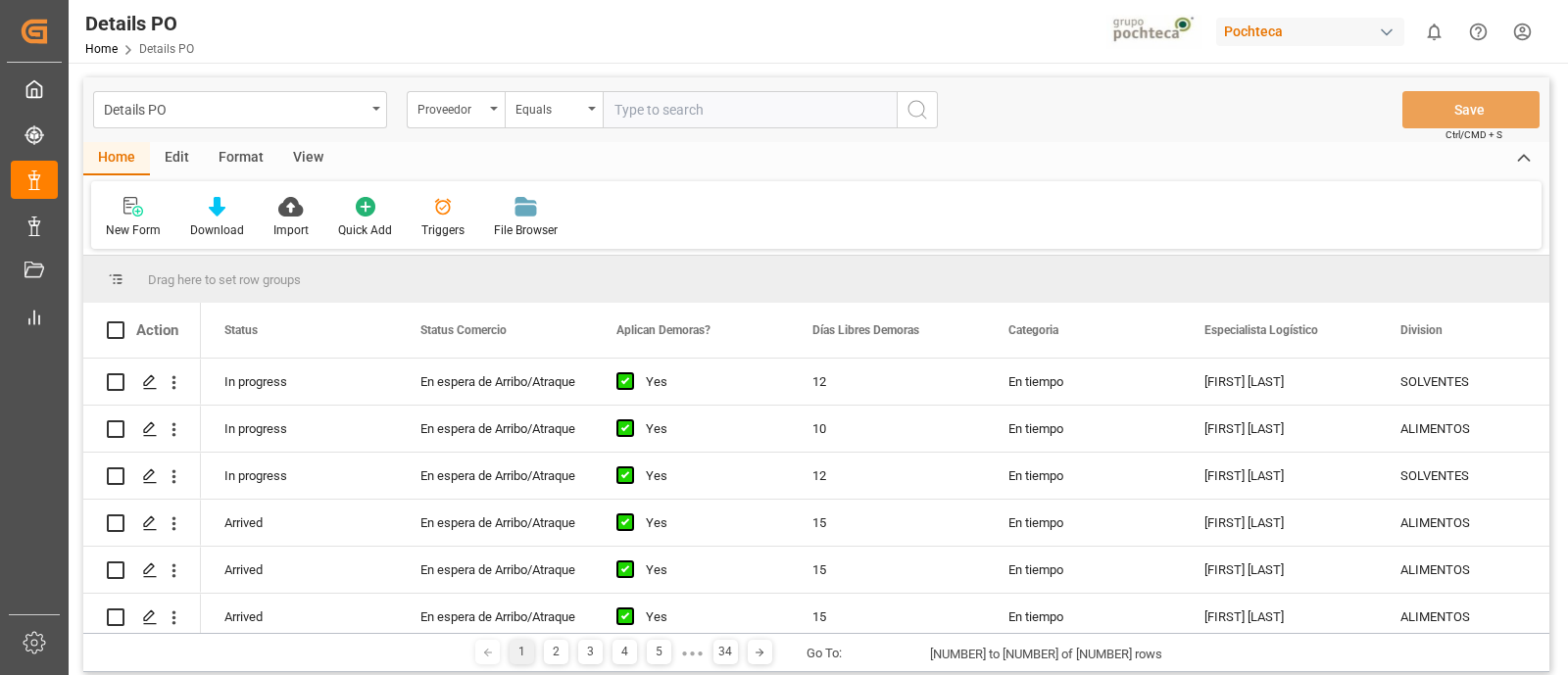 click at bounding box center [750, 110] 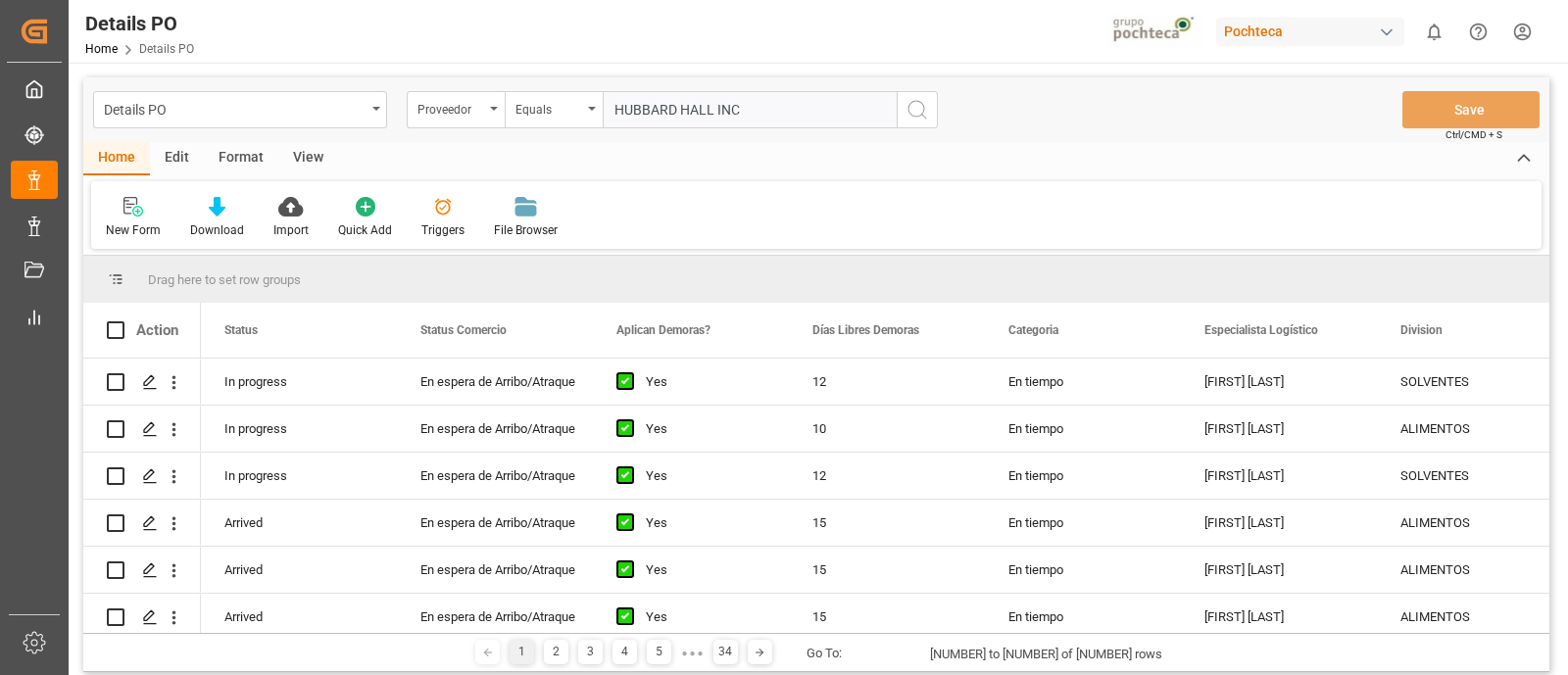 type 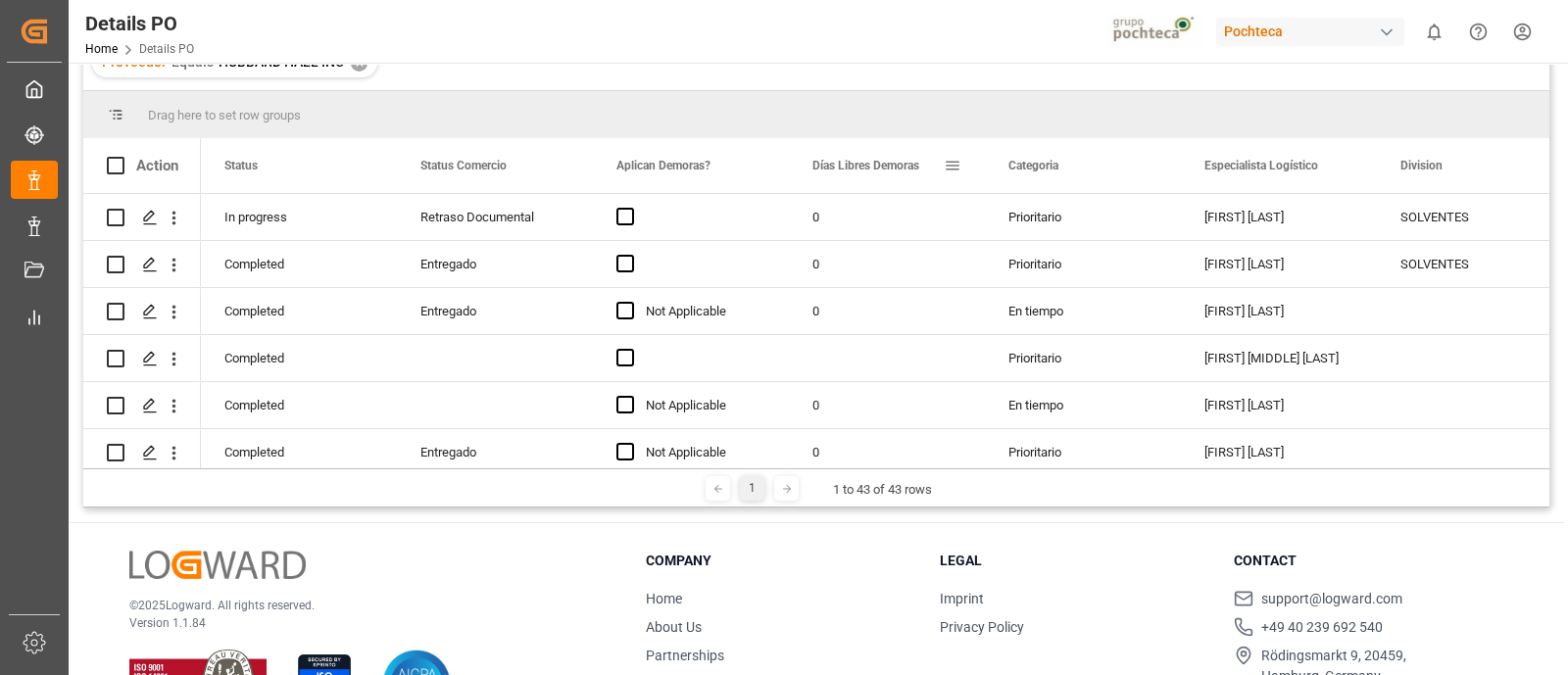scroll, scrollTop: 219, scrollLeft: 0, axis: vertical 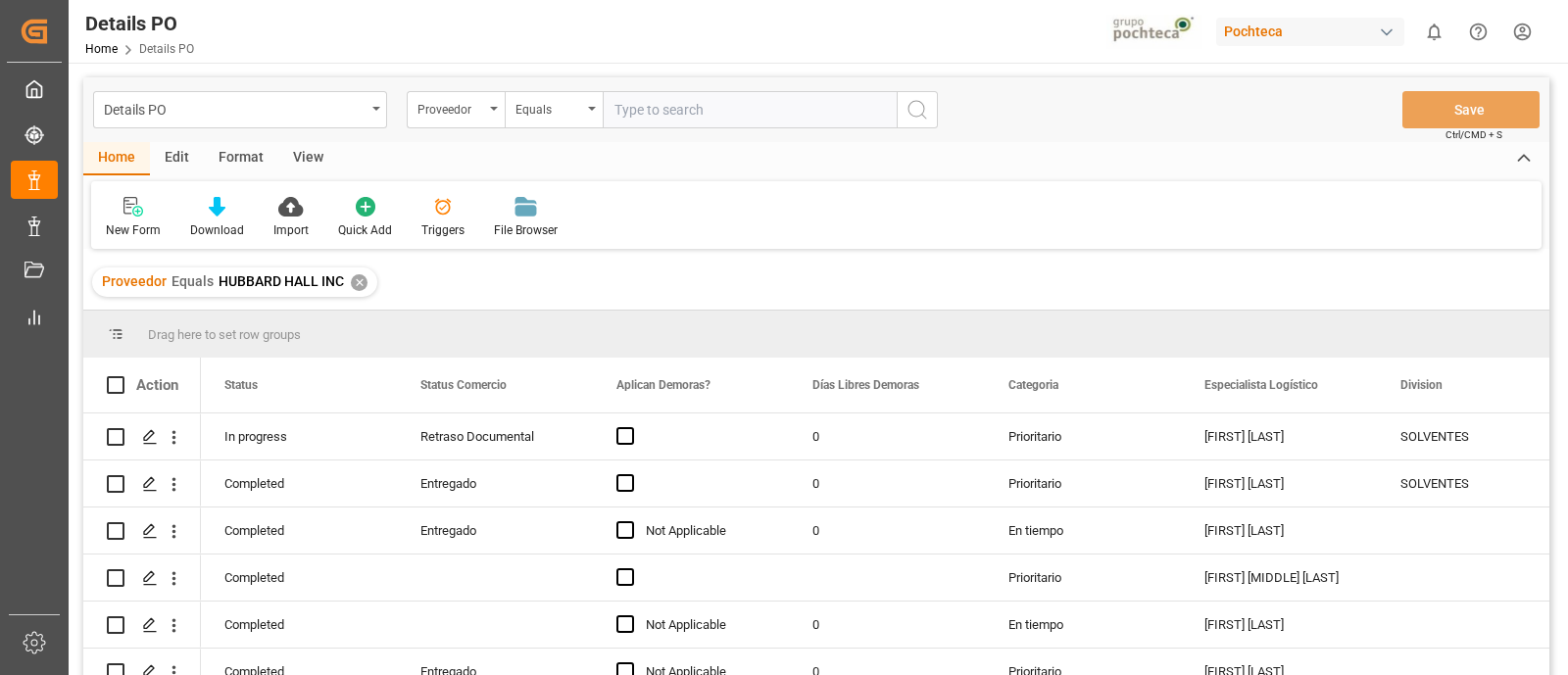 click on "✕" at bounding box center (359, 282) 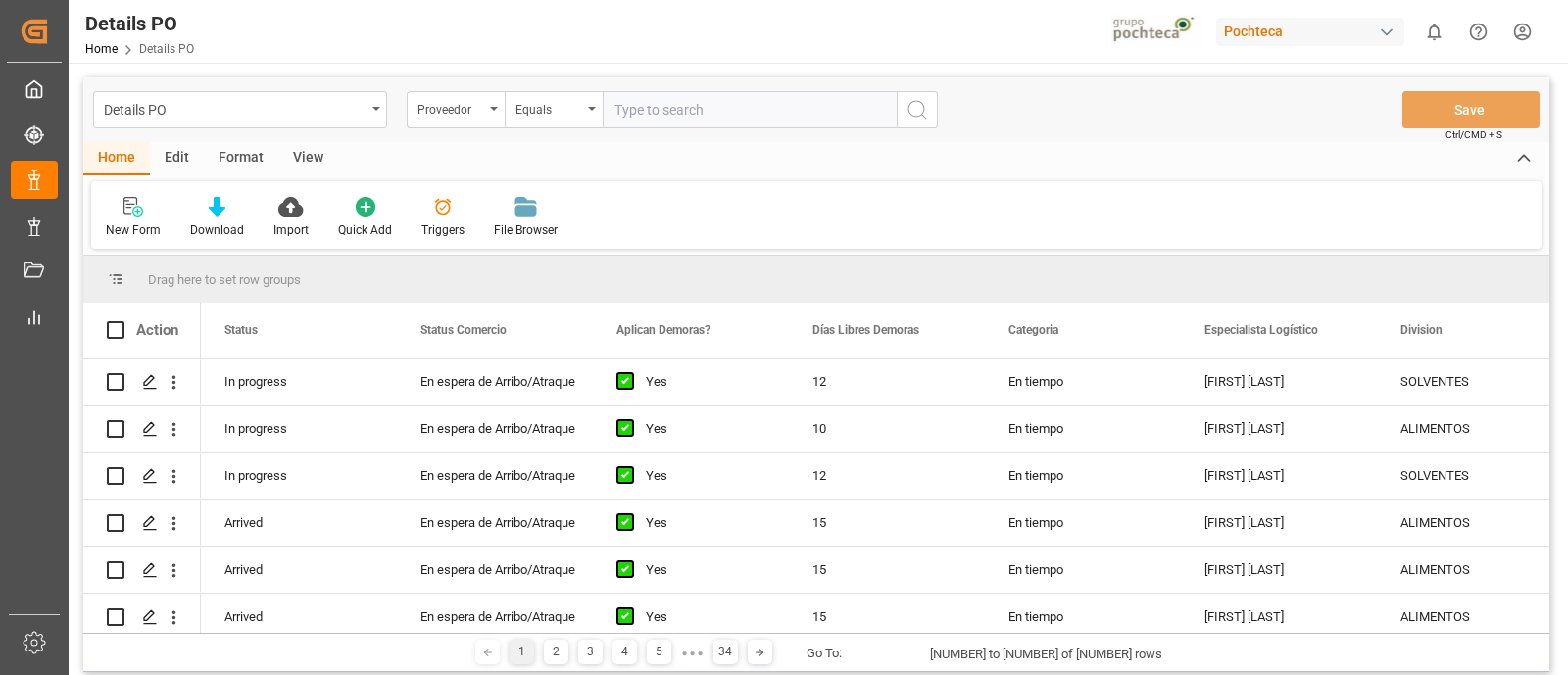 click on "New Form Download Import Quick Add Triggers File Browser" at bounding box center [816, 215] 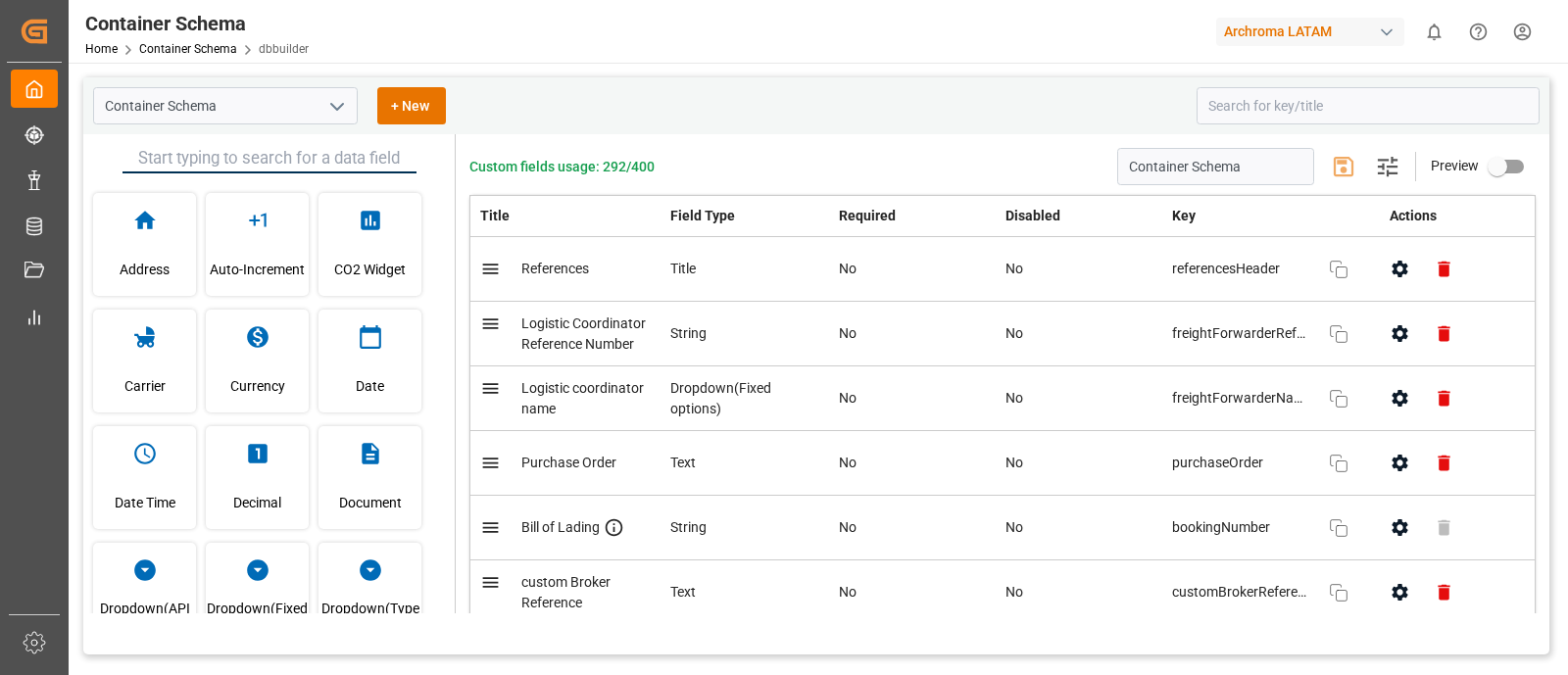 scroll, scrollTop: 0, scrollLeft: 0, axis: both 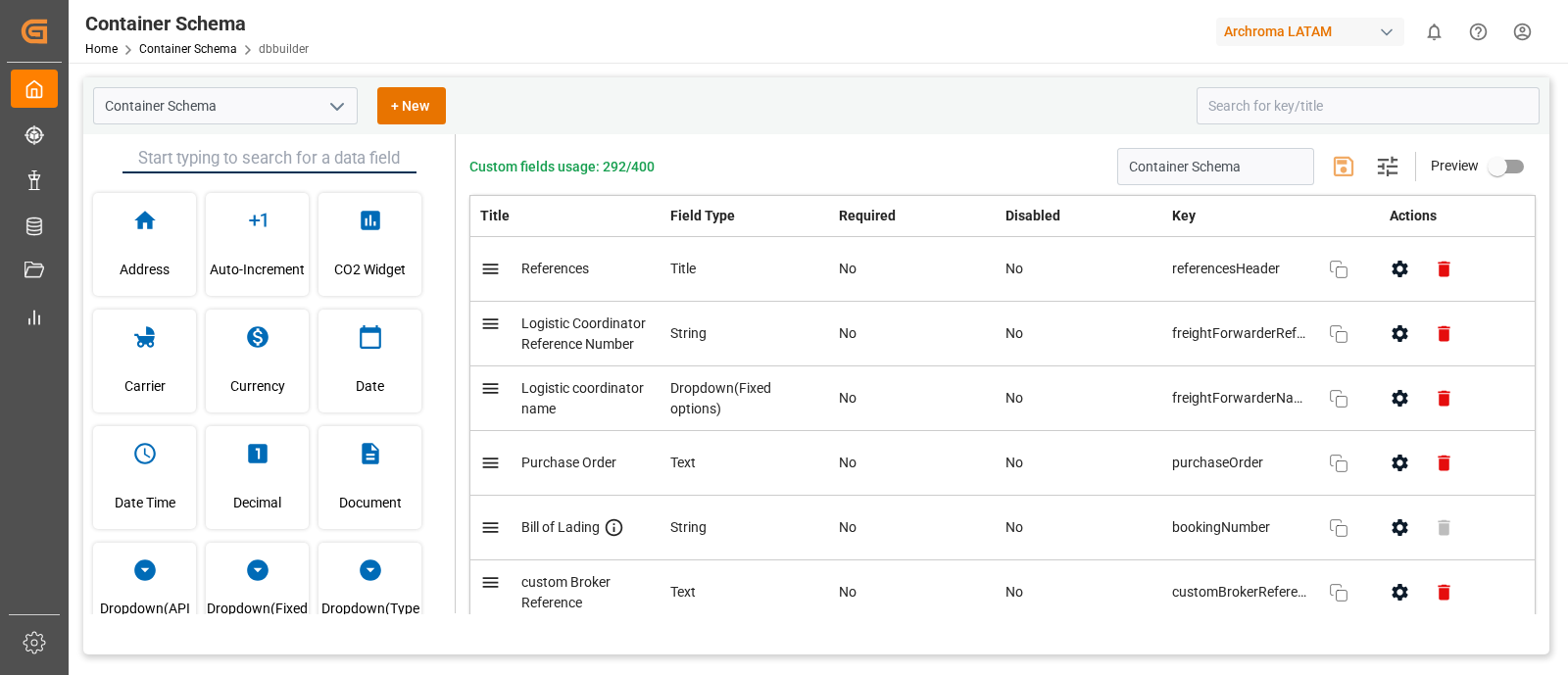 click on "Container Schema Home Container Schema dbbuilder Archroma LATAM 0 Notifications Only show unread All Watching Mark all categories read Uploads Legal Entities 8 days ago 9 number of rows uploaded" at bounding box center (811, 31) 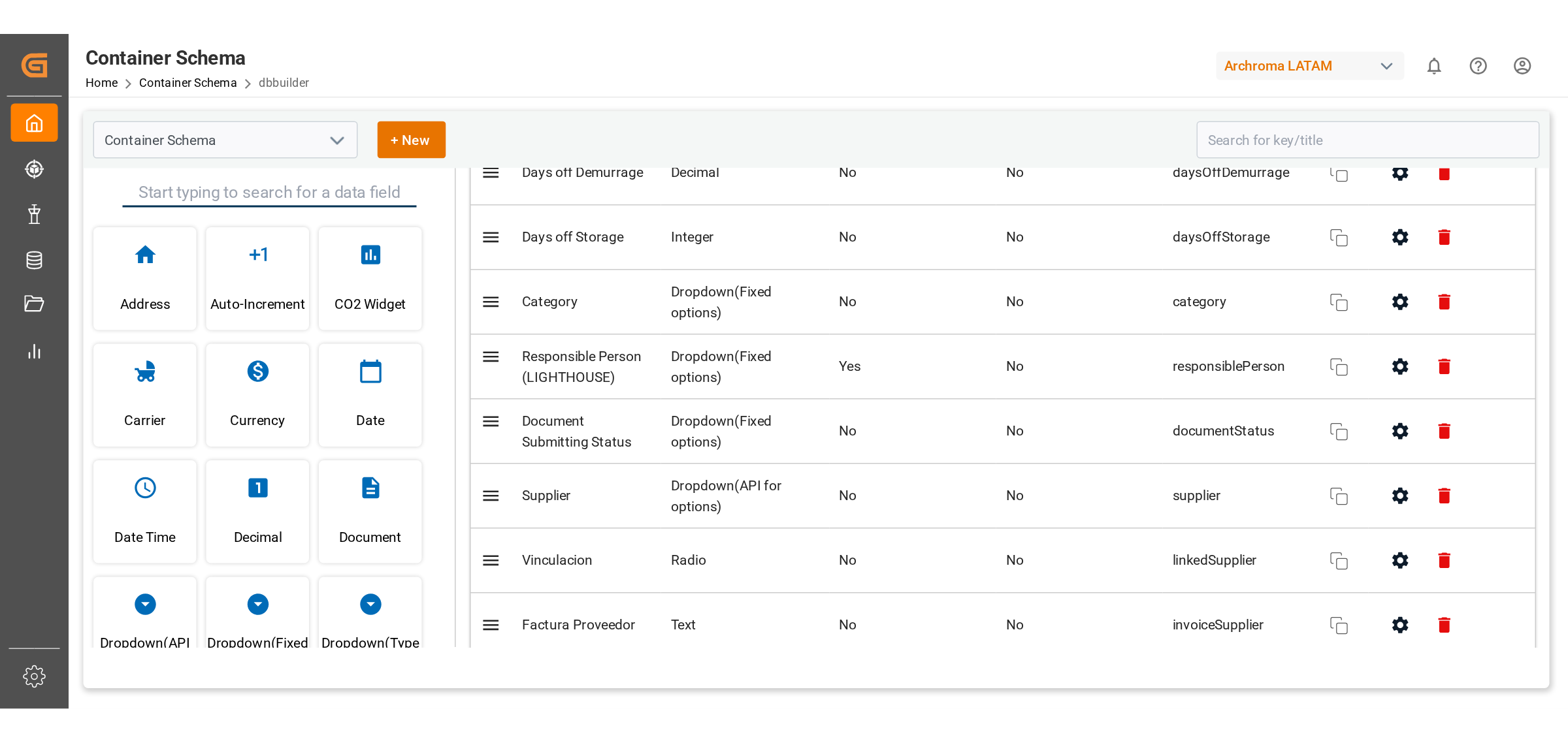 scroll, scrollTop: 819, scrollLeft: 0, axis: vertical 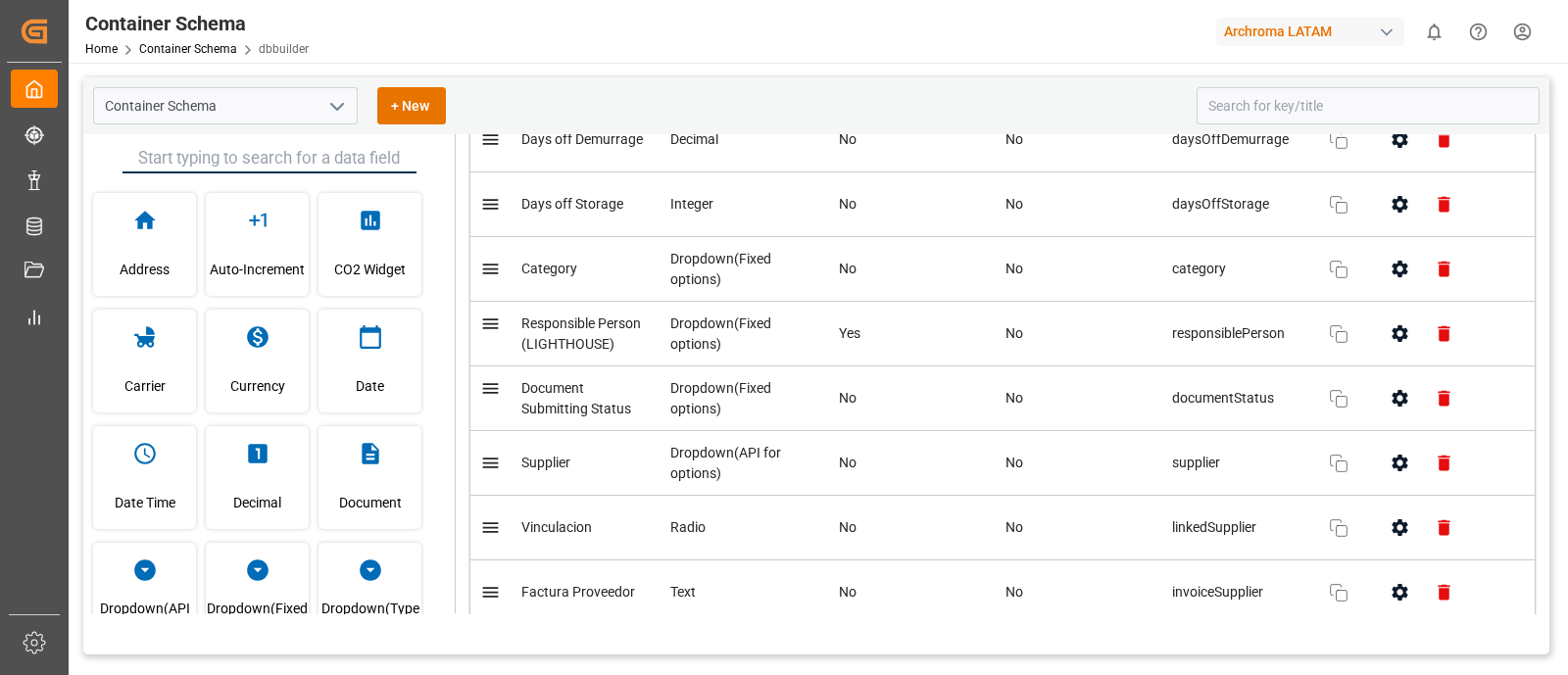 click on "Container Schema Home Container Schema dbbuilder Archroma LATAM 0 Notifications Only show unread All Watching Mark all categories read Uploads Legal Entities 8 days ago 9 number of rows uploaded" at bounding box center (811, 31) 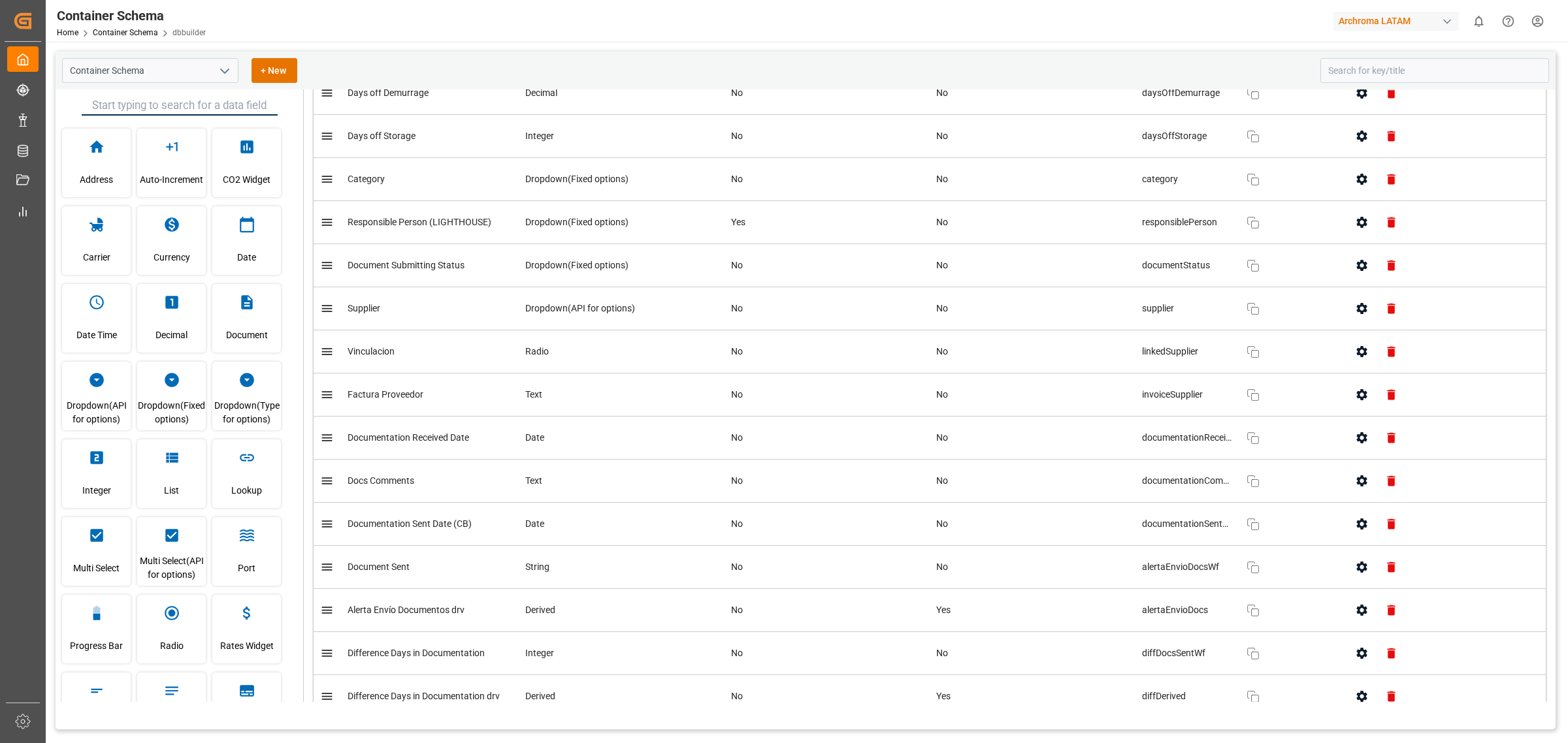 scroll, scrollTop: 818, scrollLeft: 0, axis: vertical 